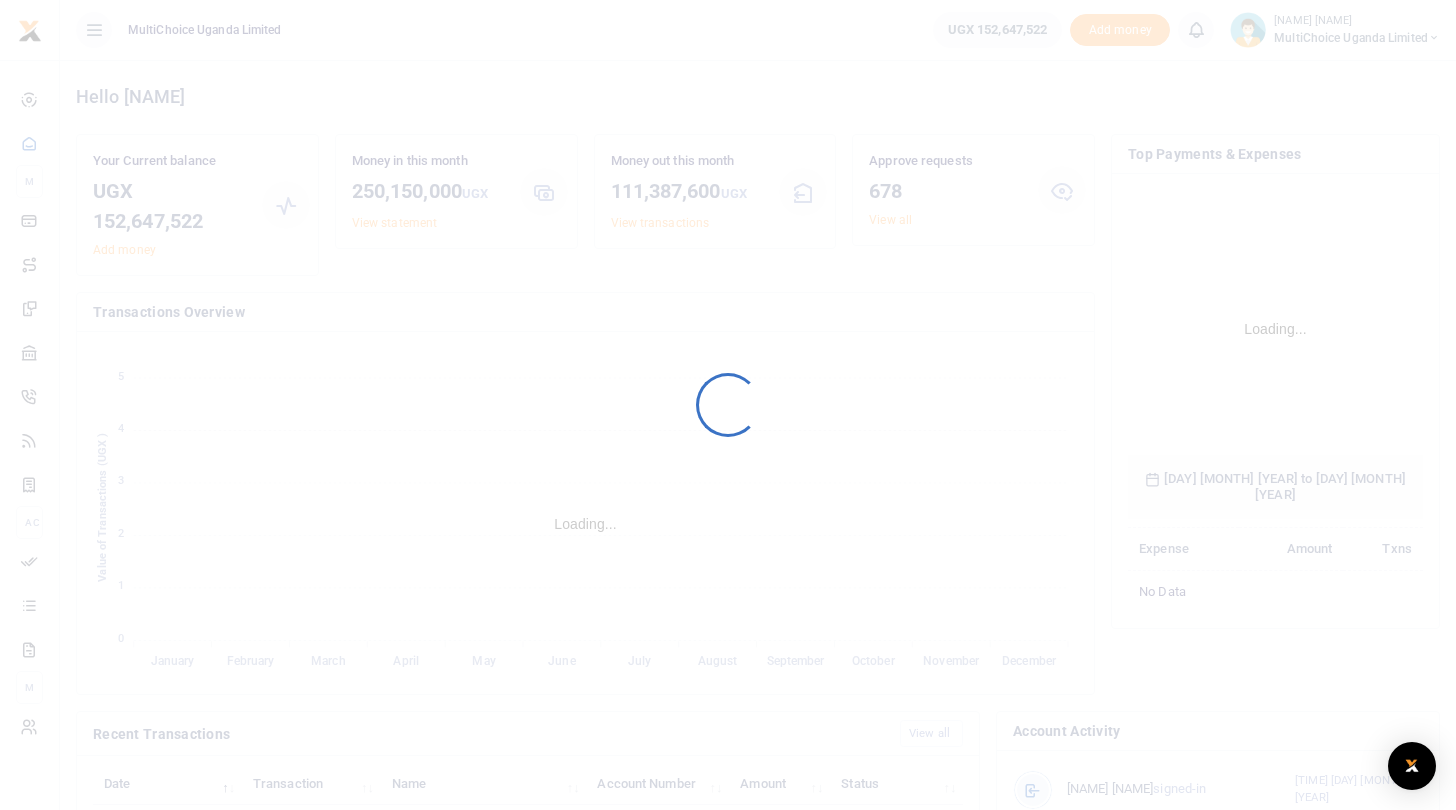 scroll, scrollTop: 0, scrollLeft: 0, axis: both 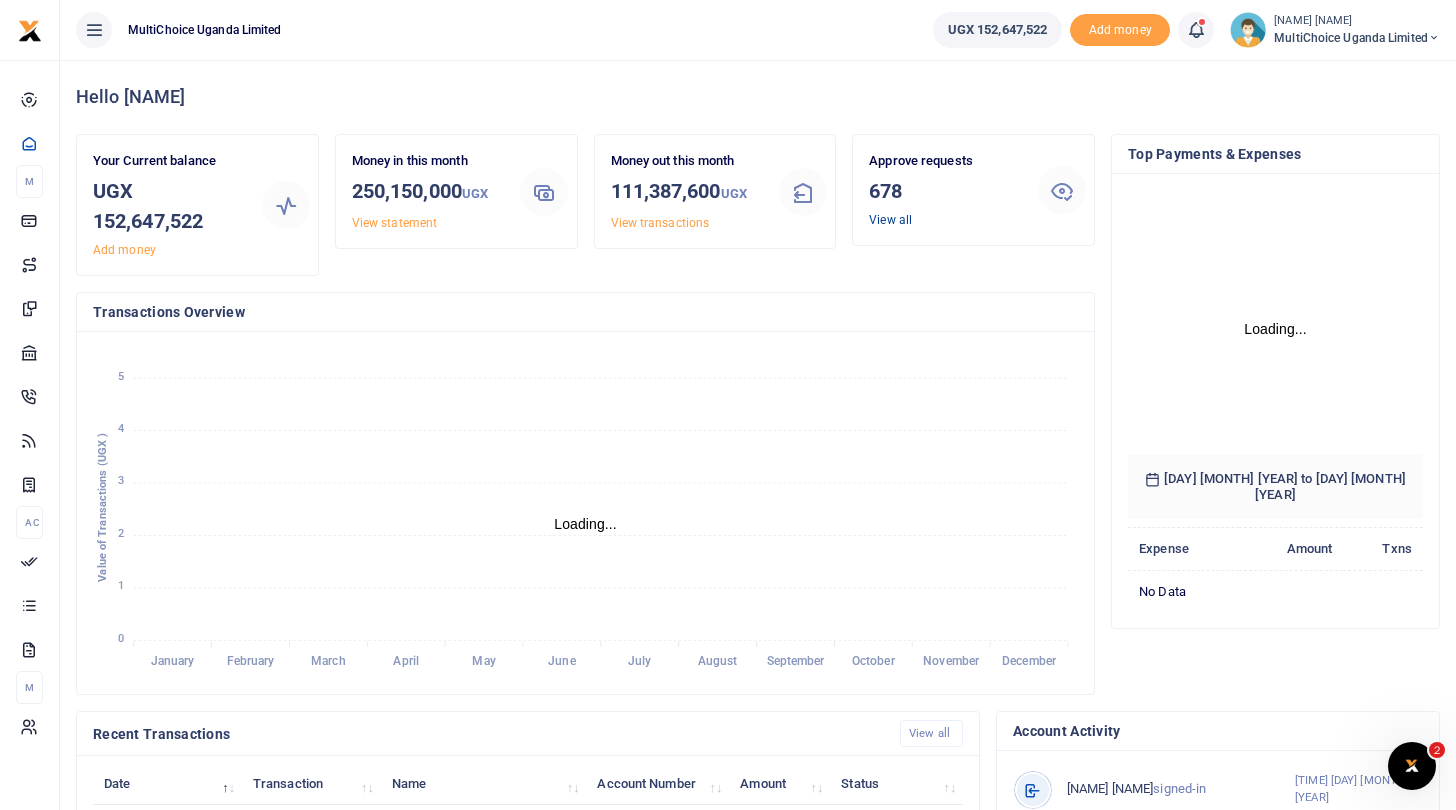click on "View all" at bounding box center [890, 220] 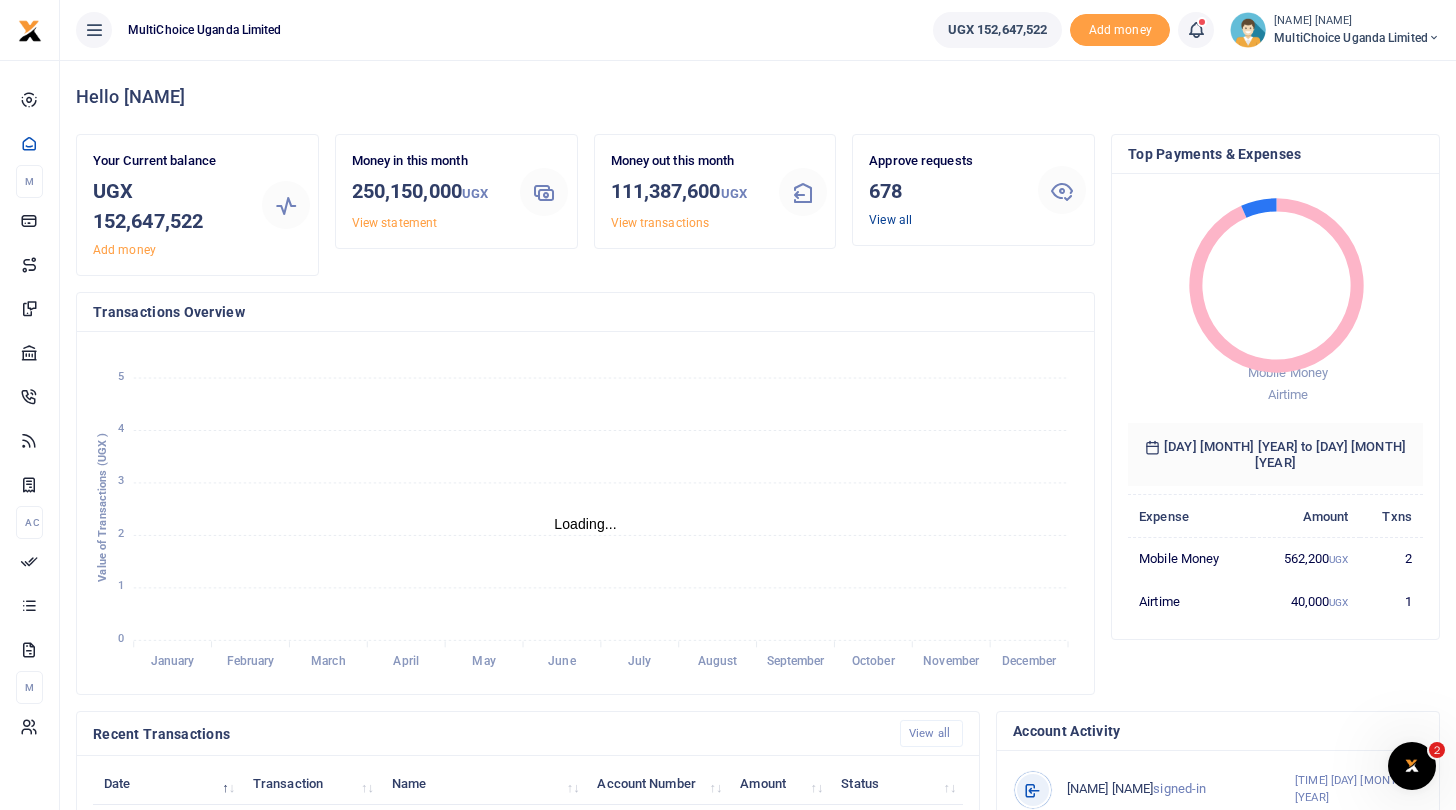 scroll, scrollTop: 1, scrollLeft: 1, axis: both 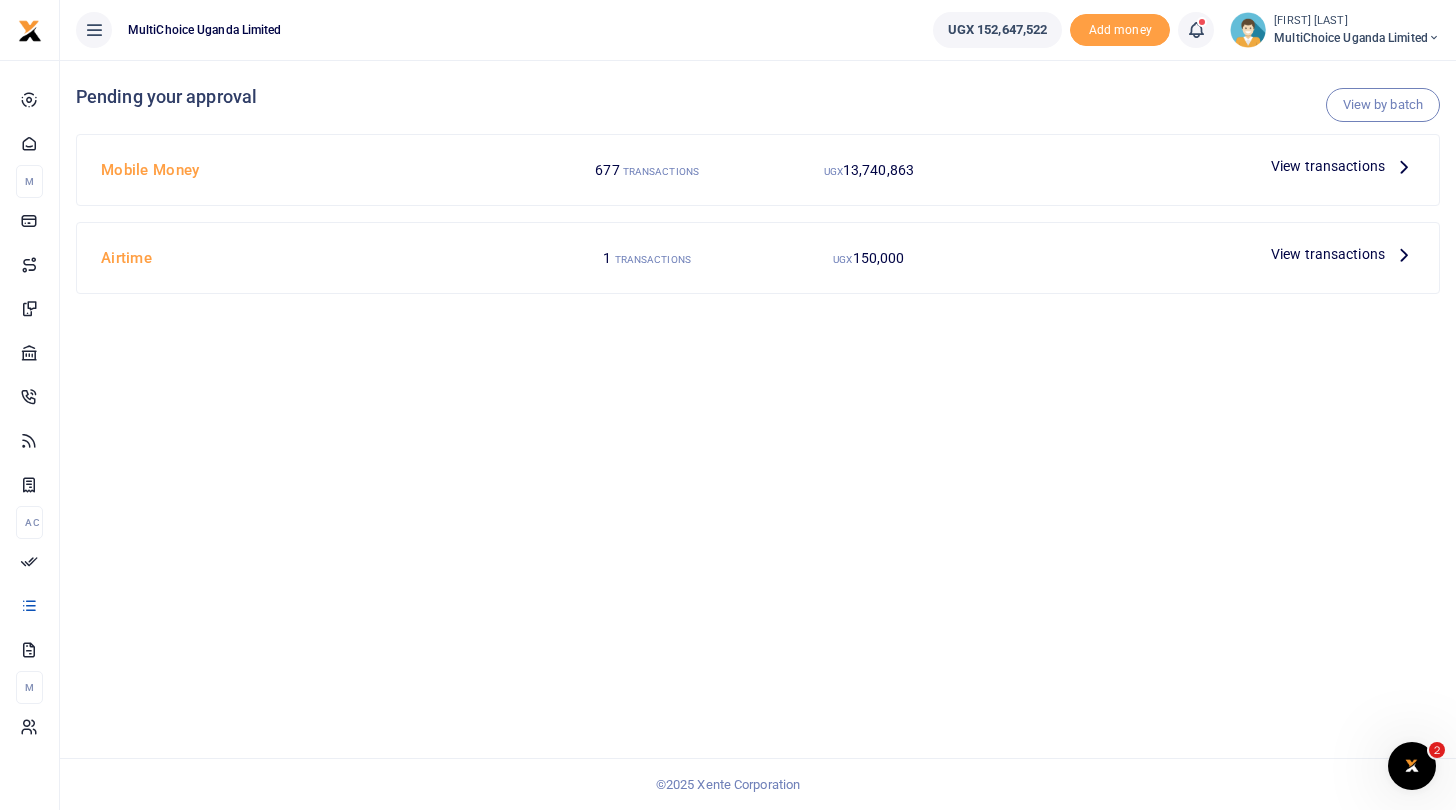click on "View transactions" at bounding box center [1328, 166] 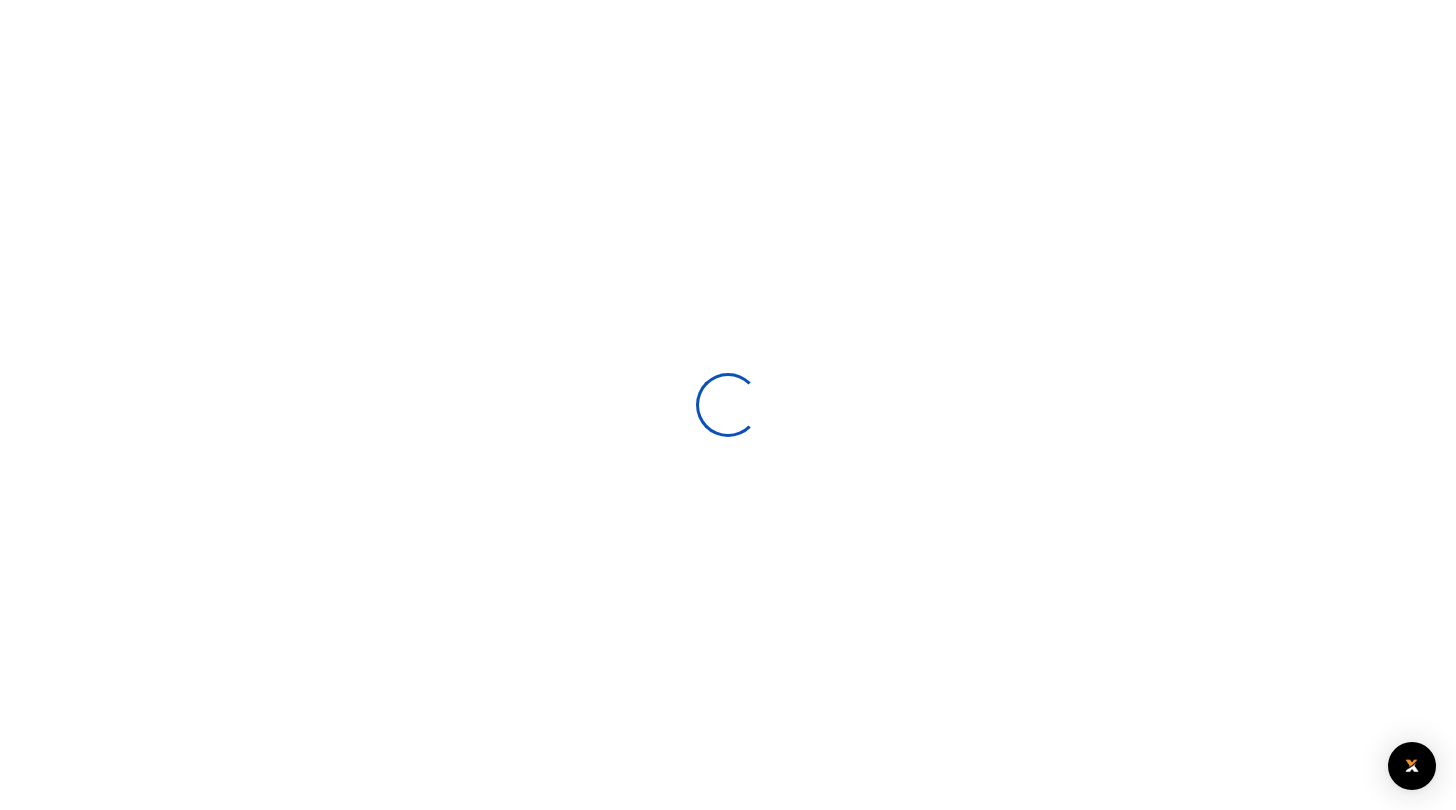 scroll, scrollTop: 0, scrollLeft: 0, axis: both 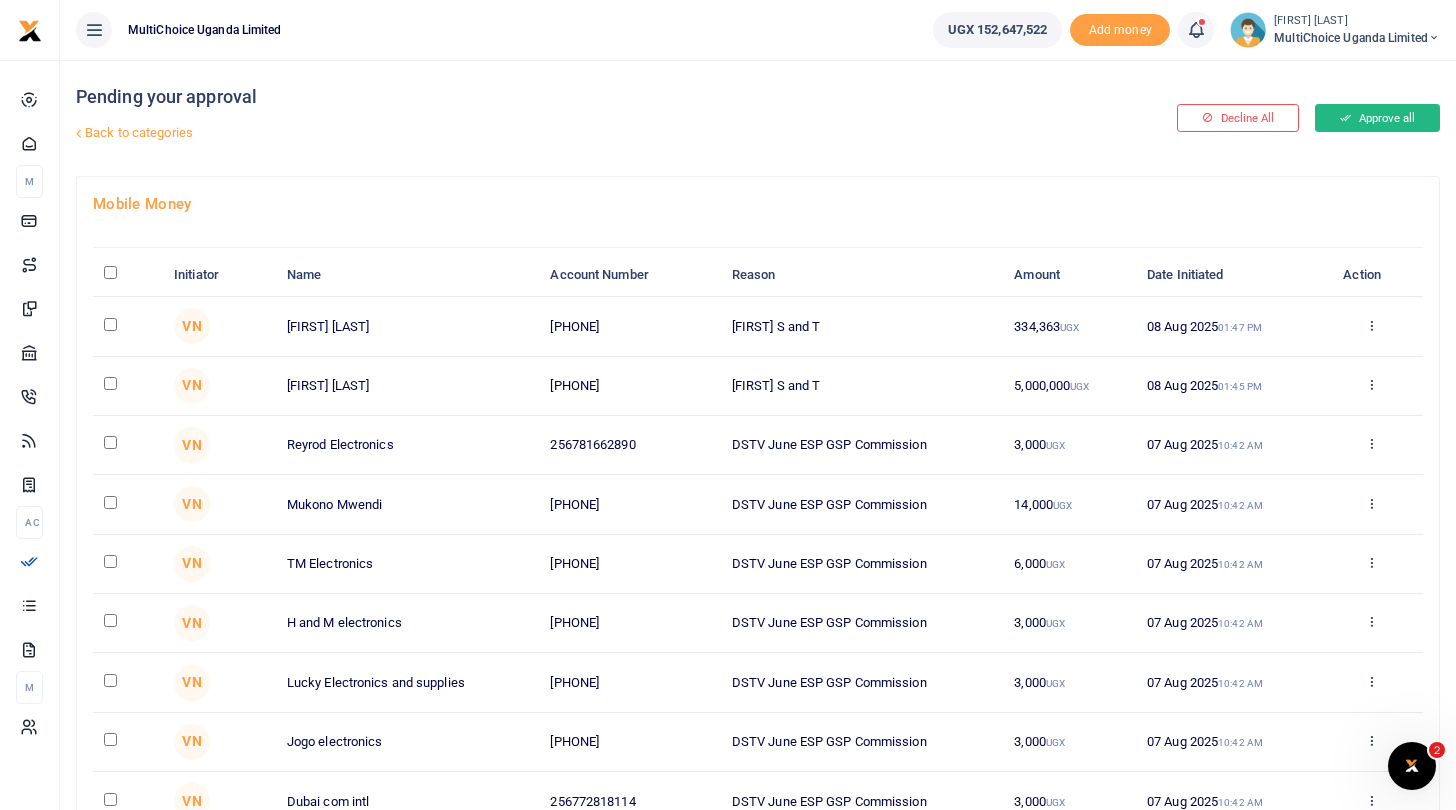 click on "Approve all" at bounding box center (1377, 118) 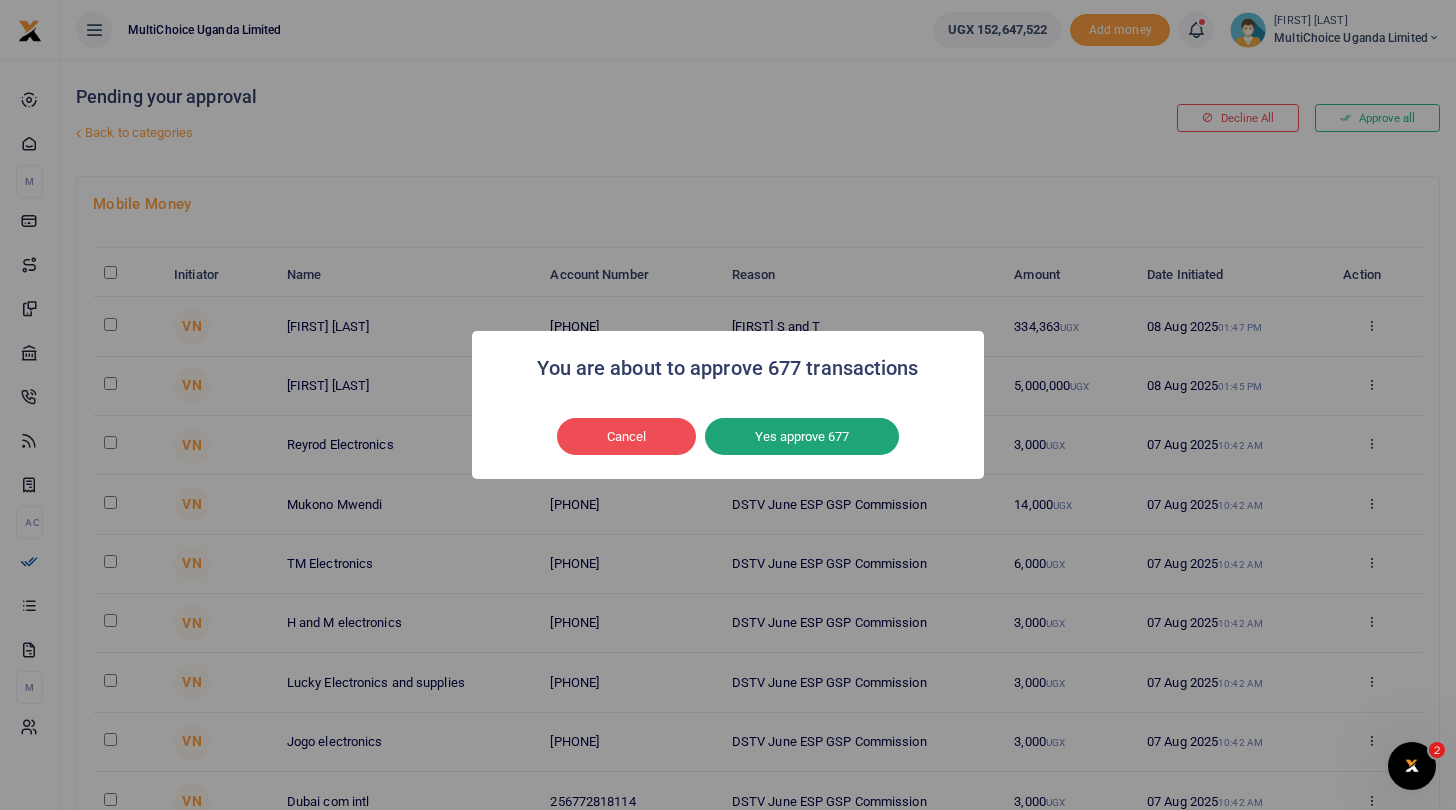 click on "Yes approve 677" at bounding box center [802, 437] 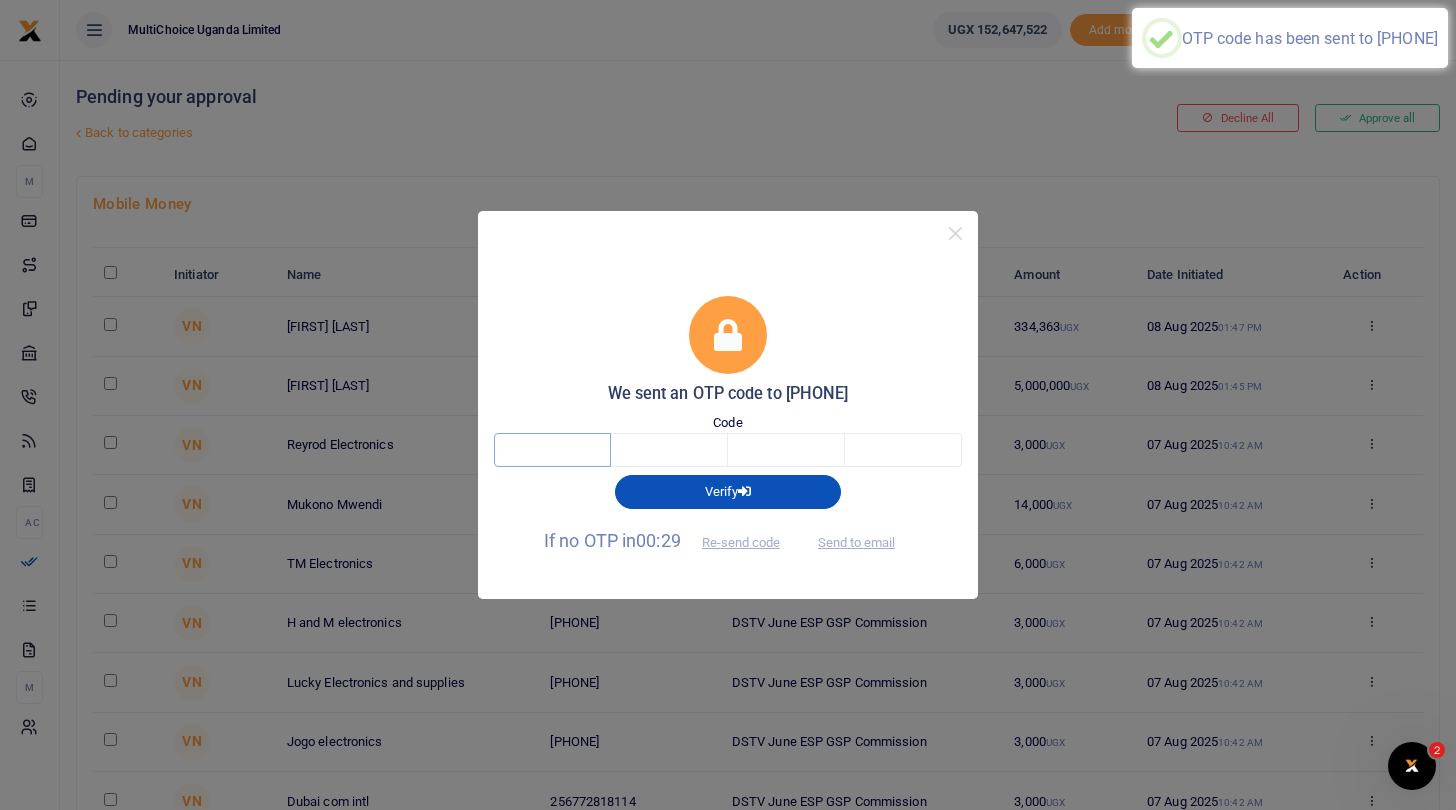 click at bounding box center (552, 450) 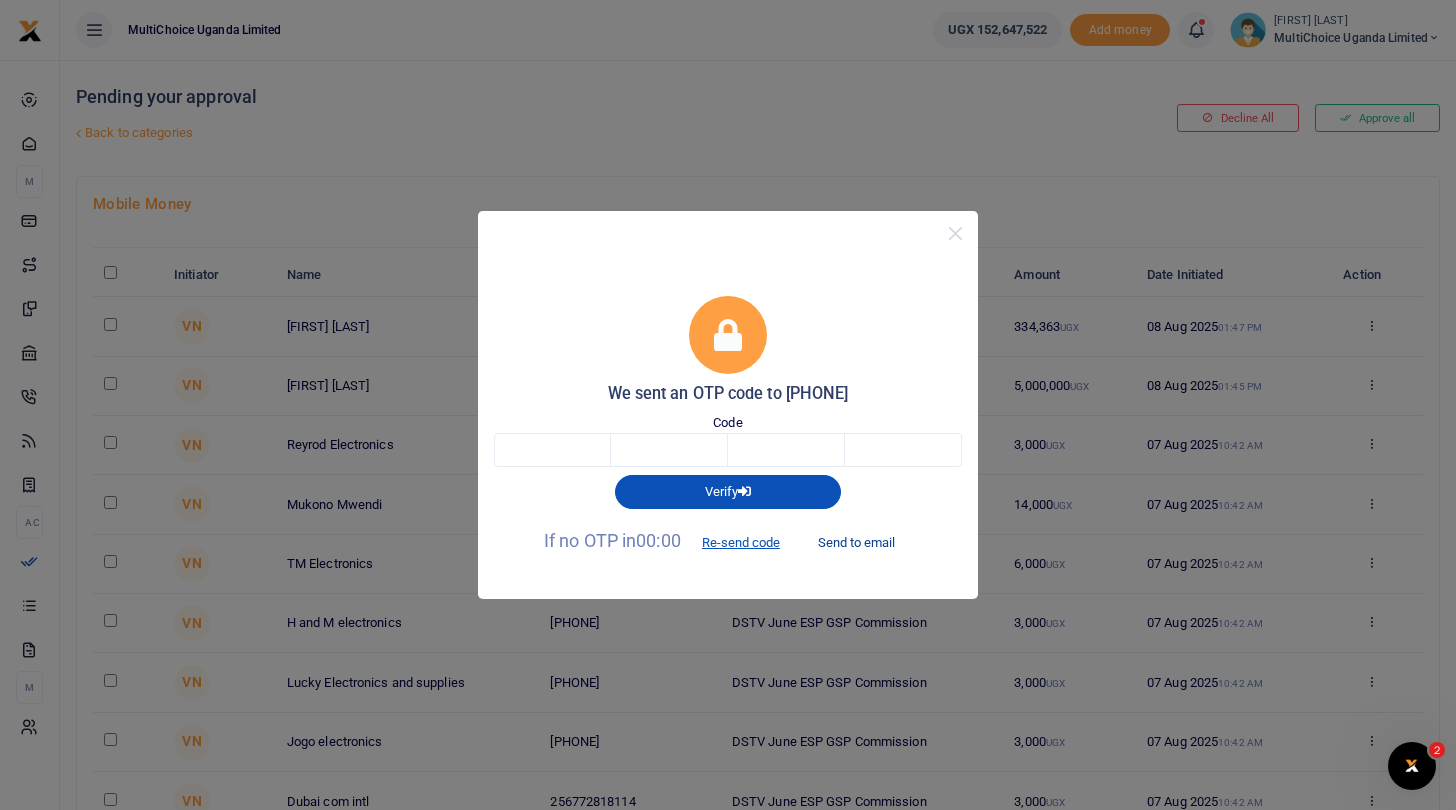 click on "Send to email" at bounding box center (856, 542) 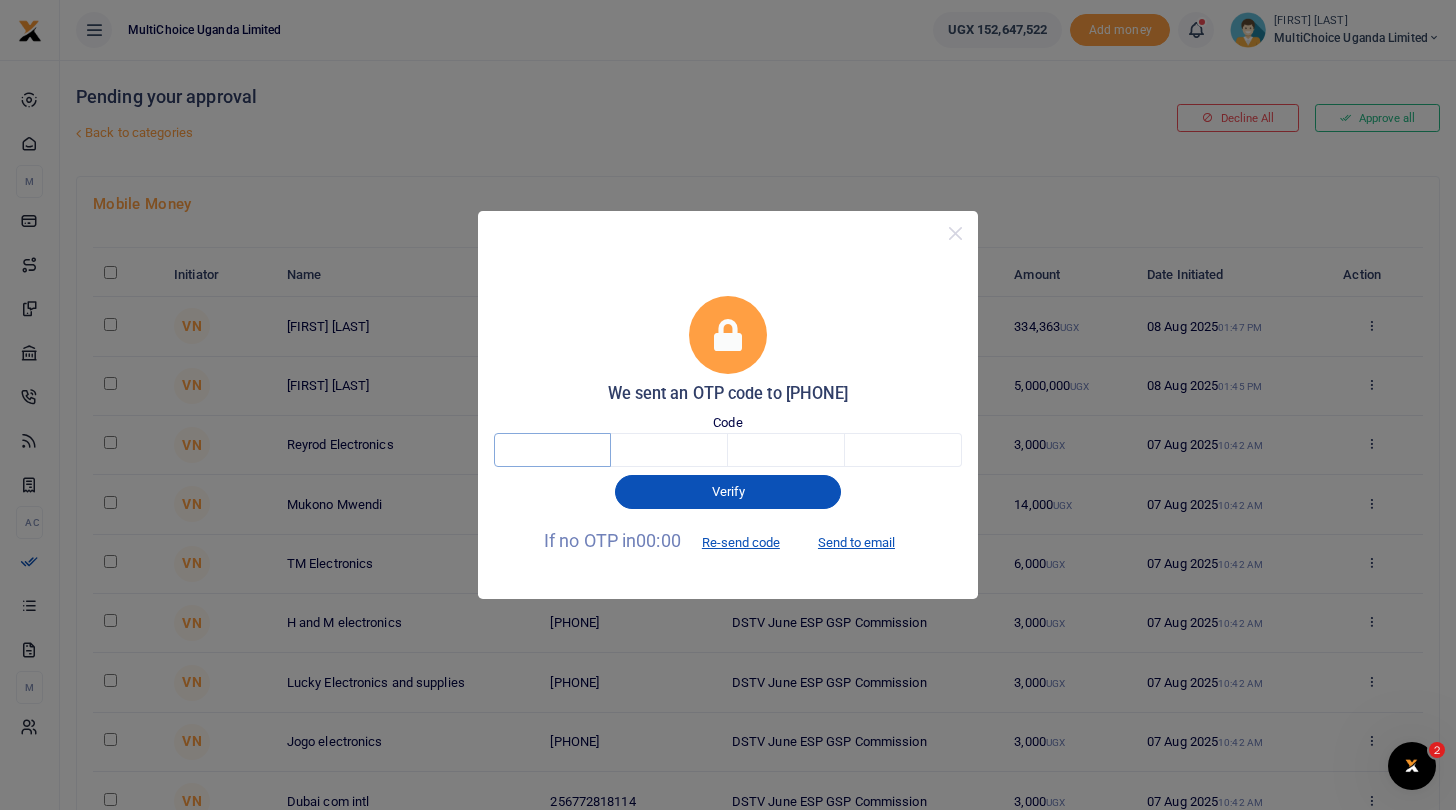 click at bounding box center [552, 450] 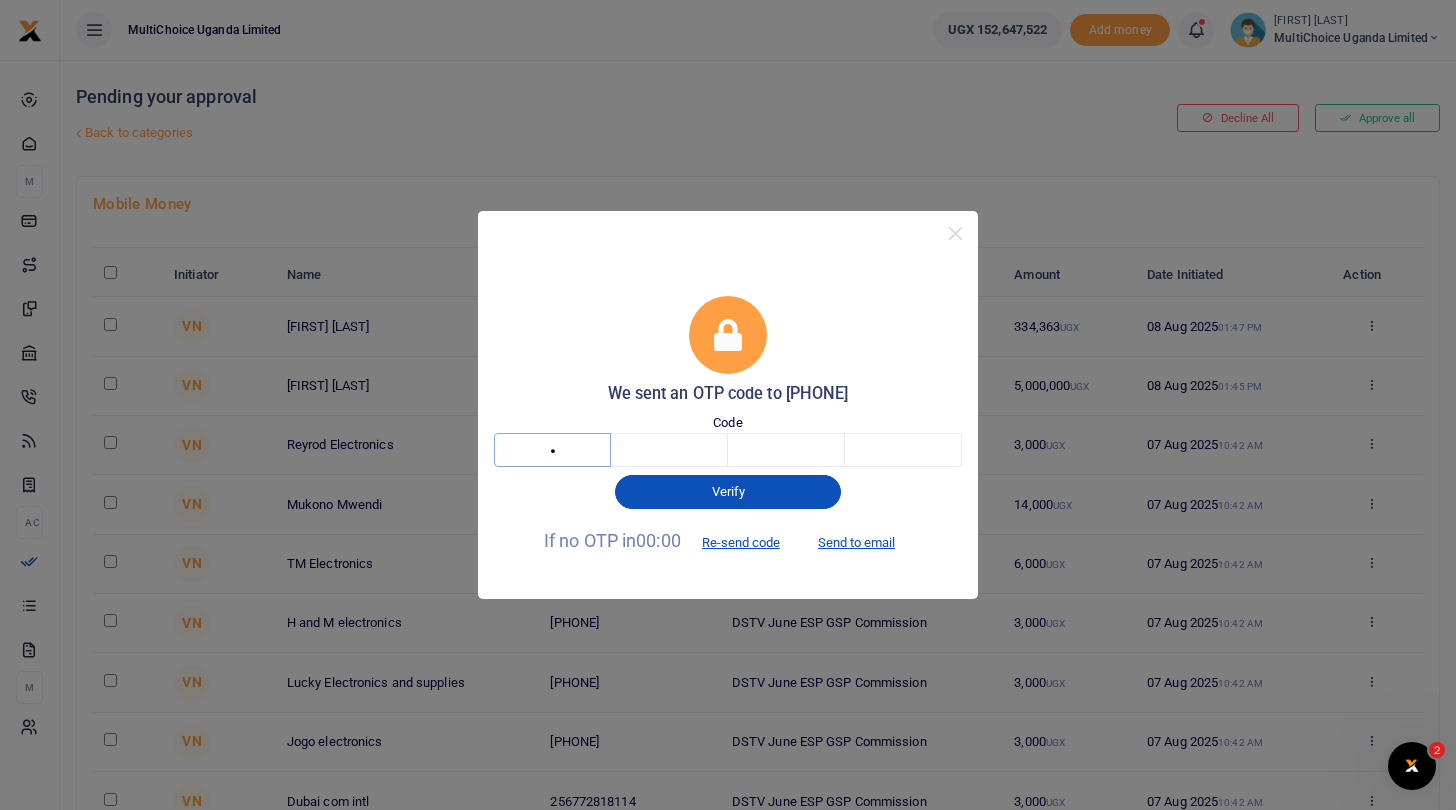 type on "6" 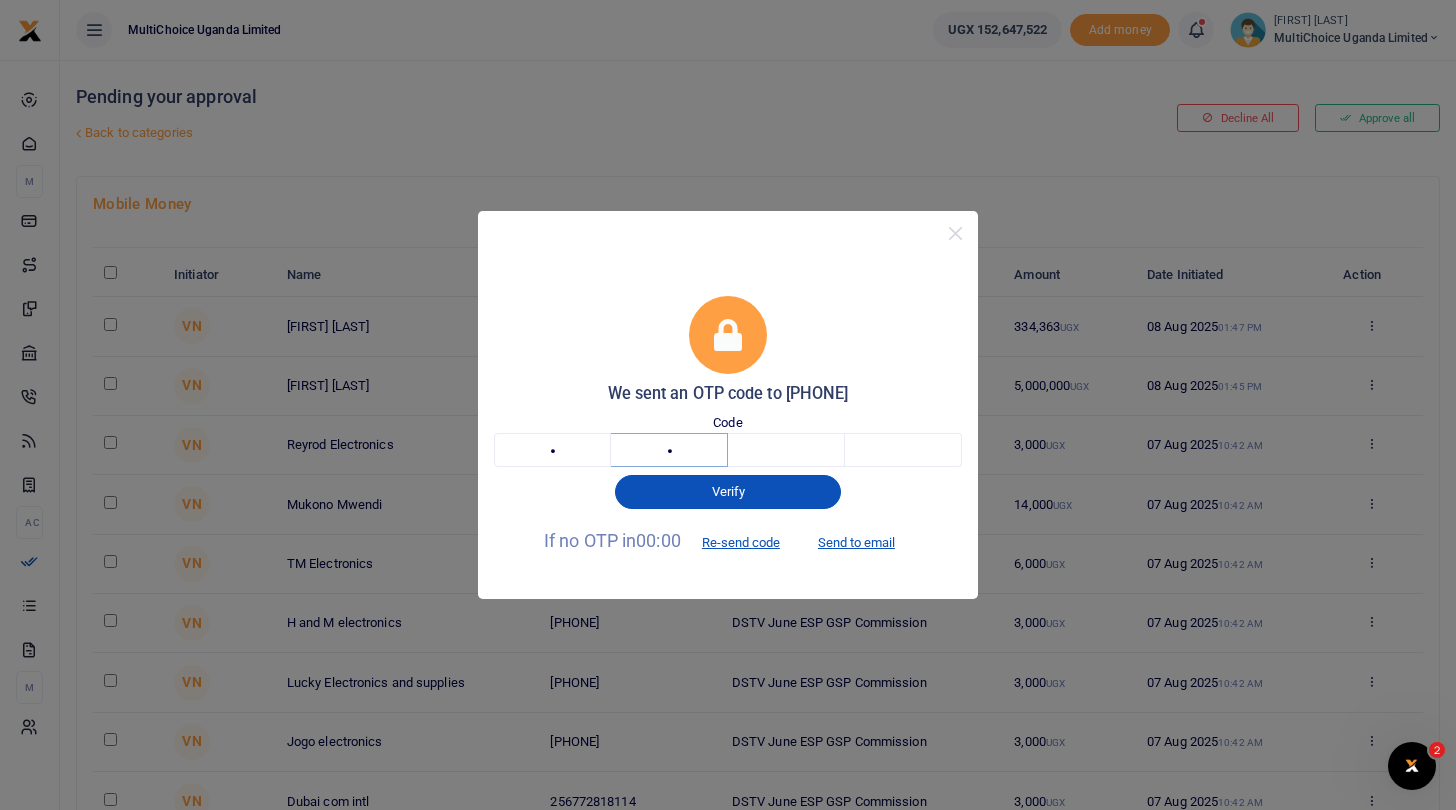 type on "0" 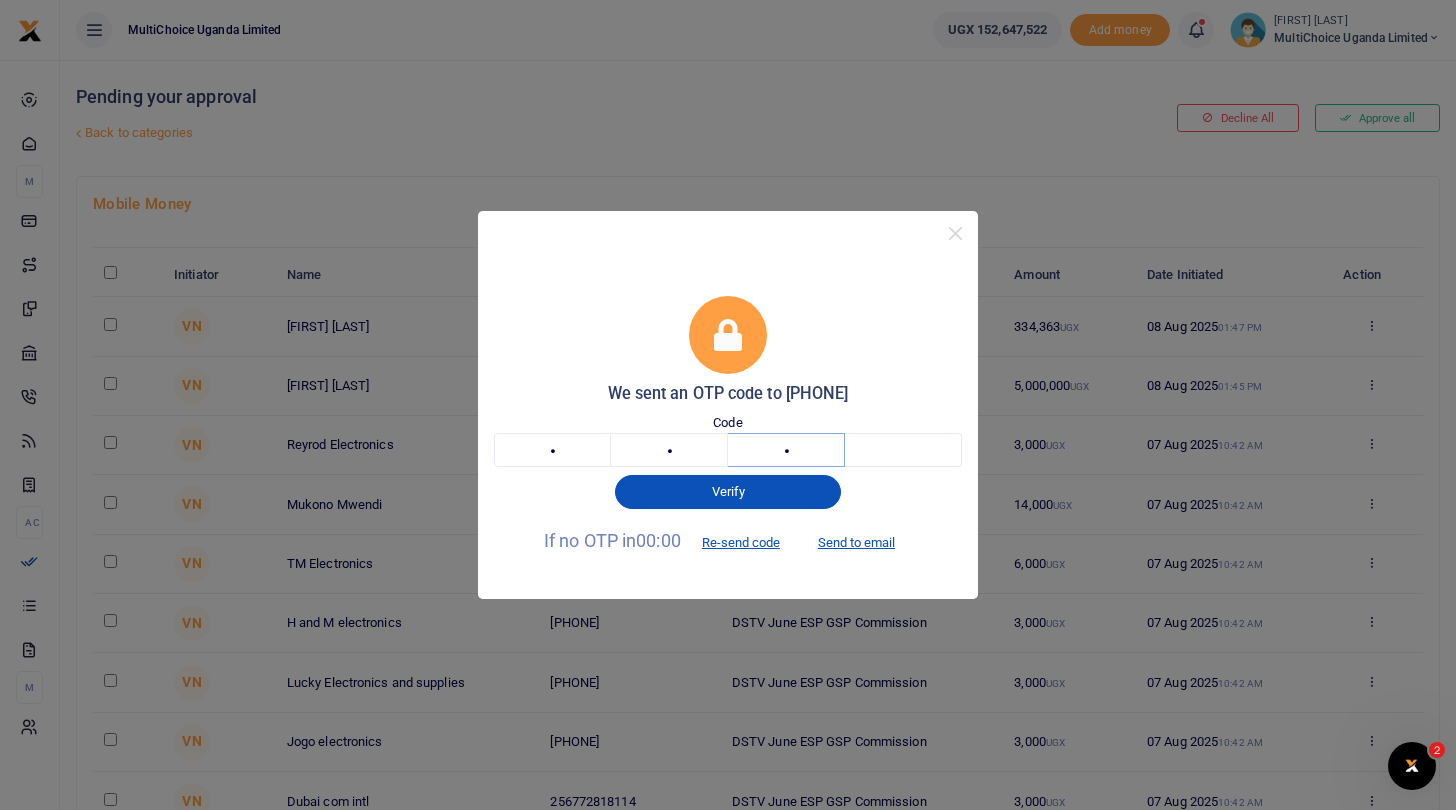 type on "3" 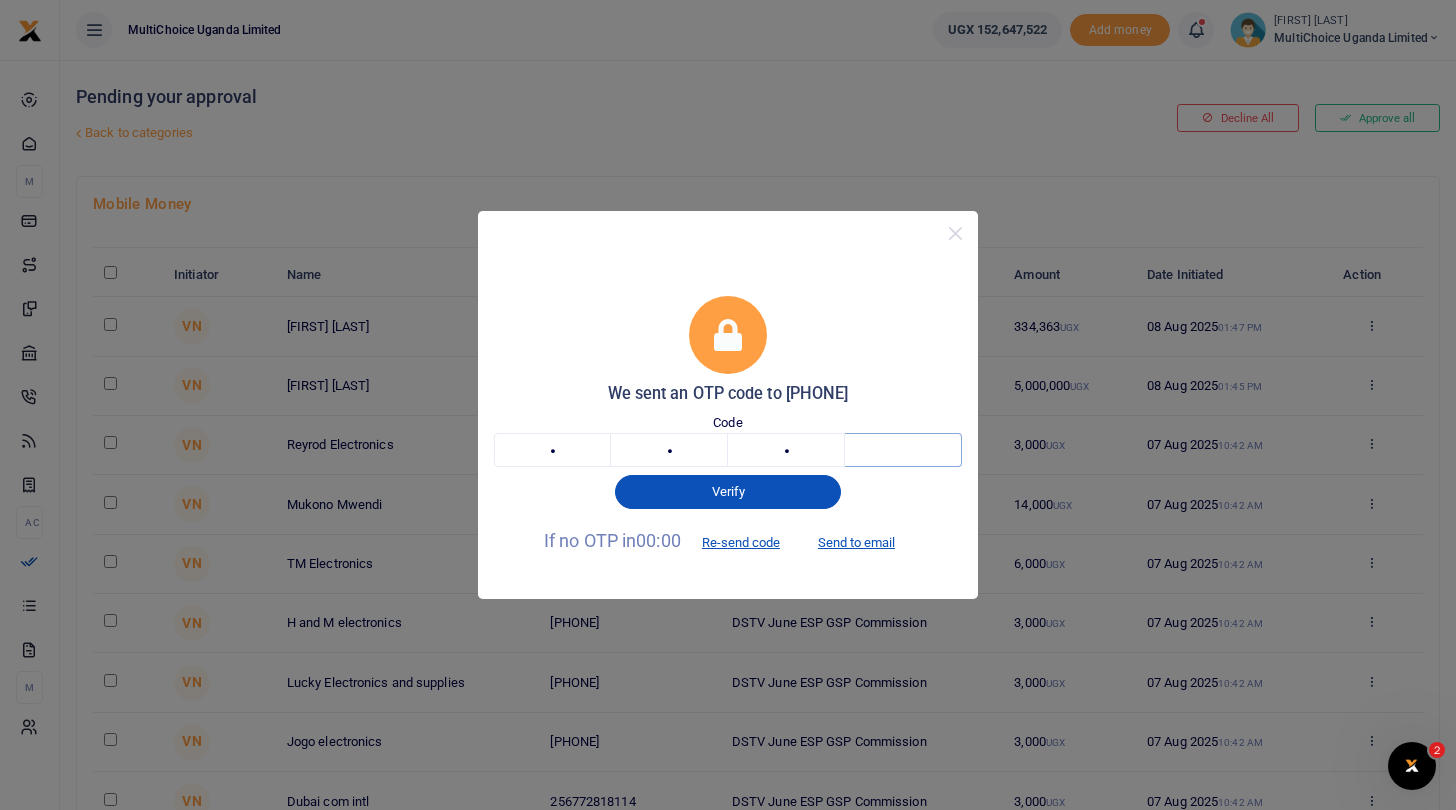 type on "6" 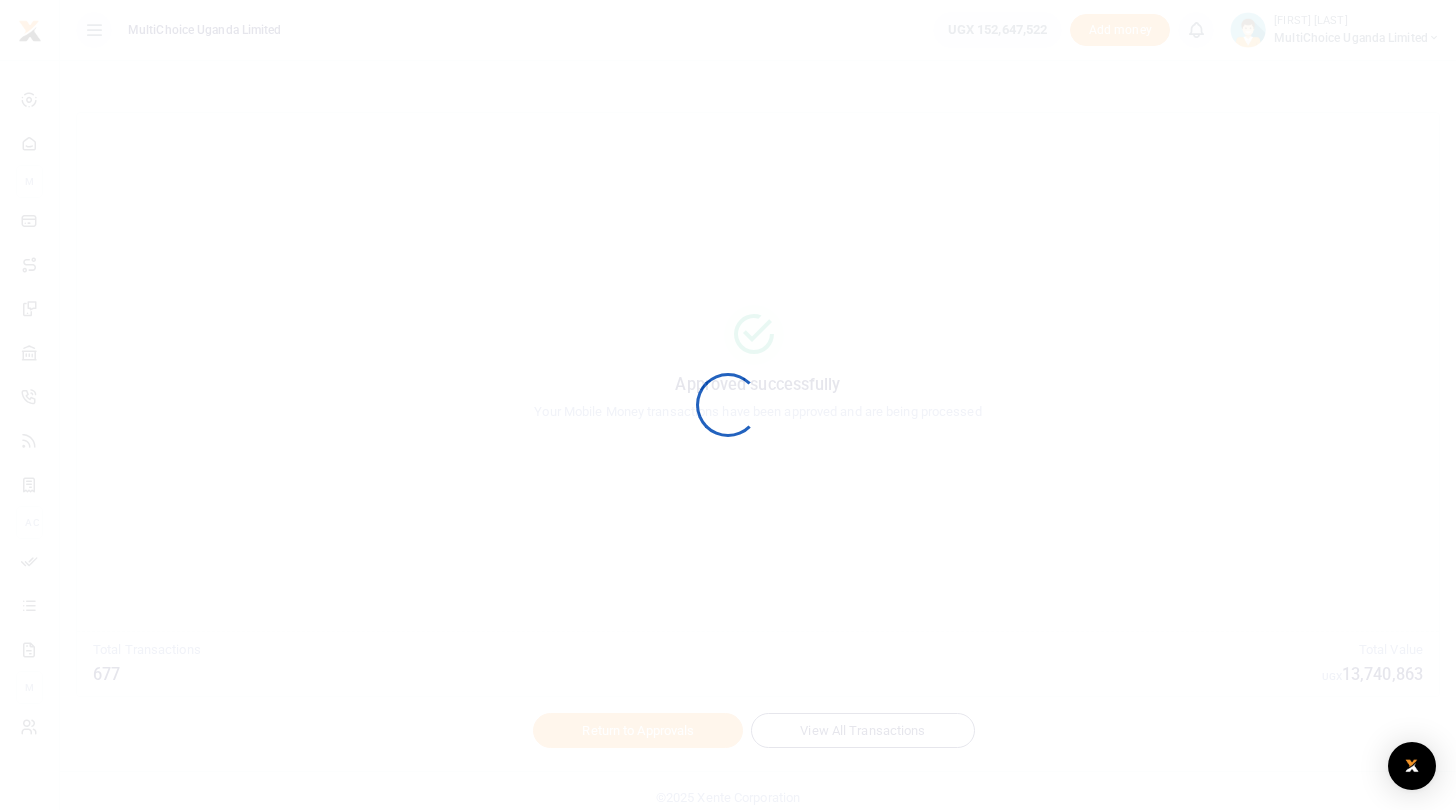 scroll, scrollTop: 0, scrollLeft: 0, axis: both 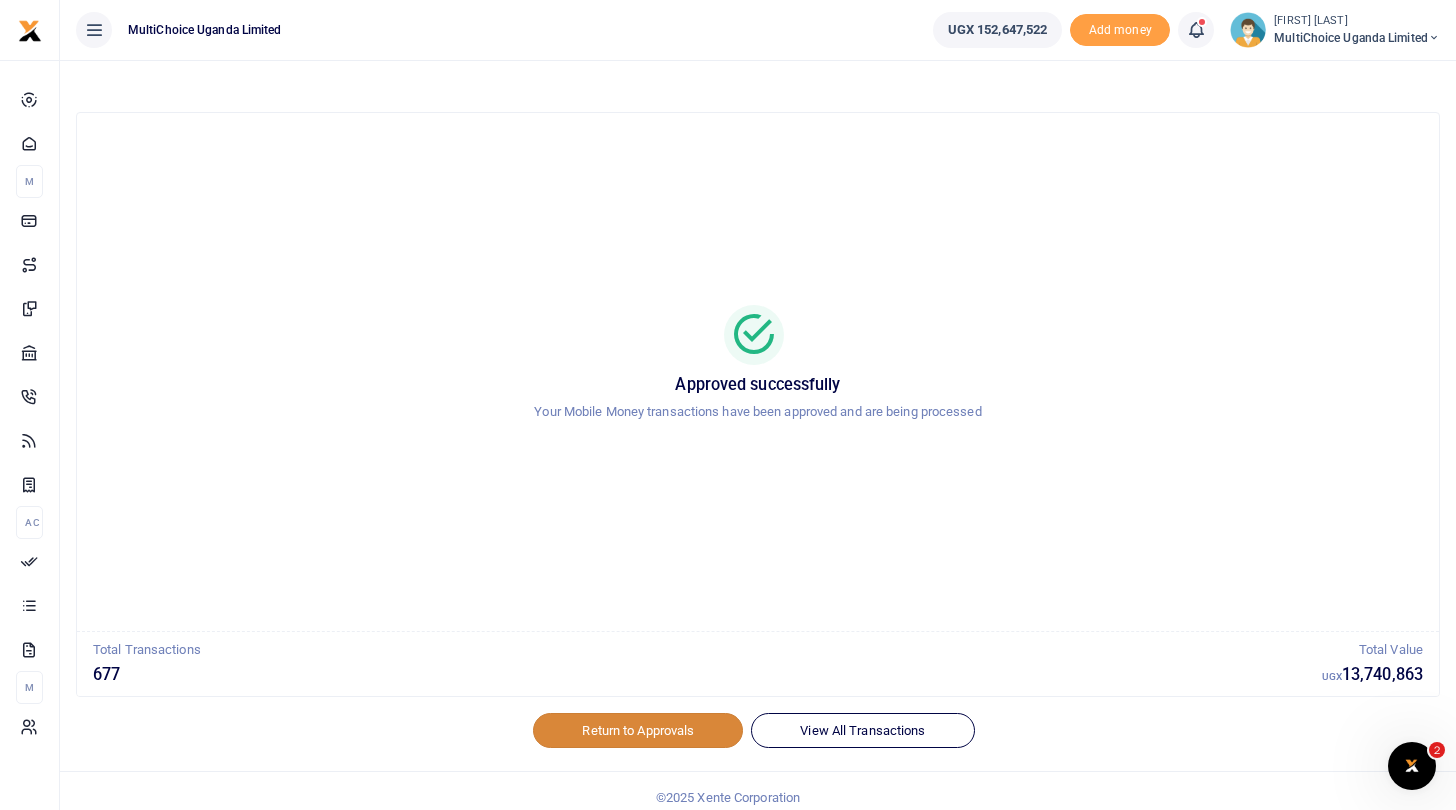 click on "Return to Approvals" at bounding box center [638, 730] 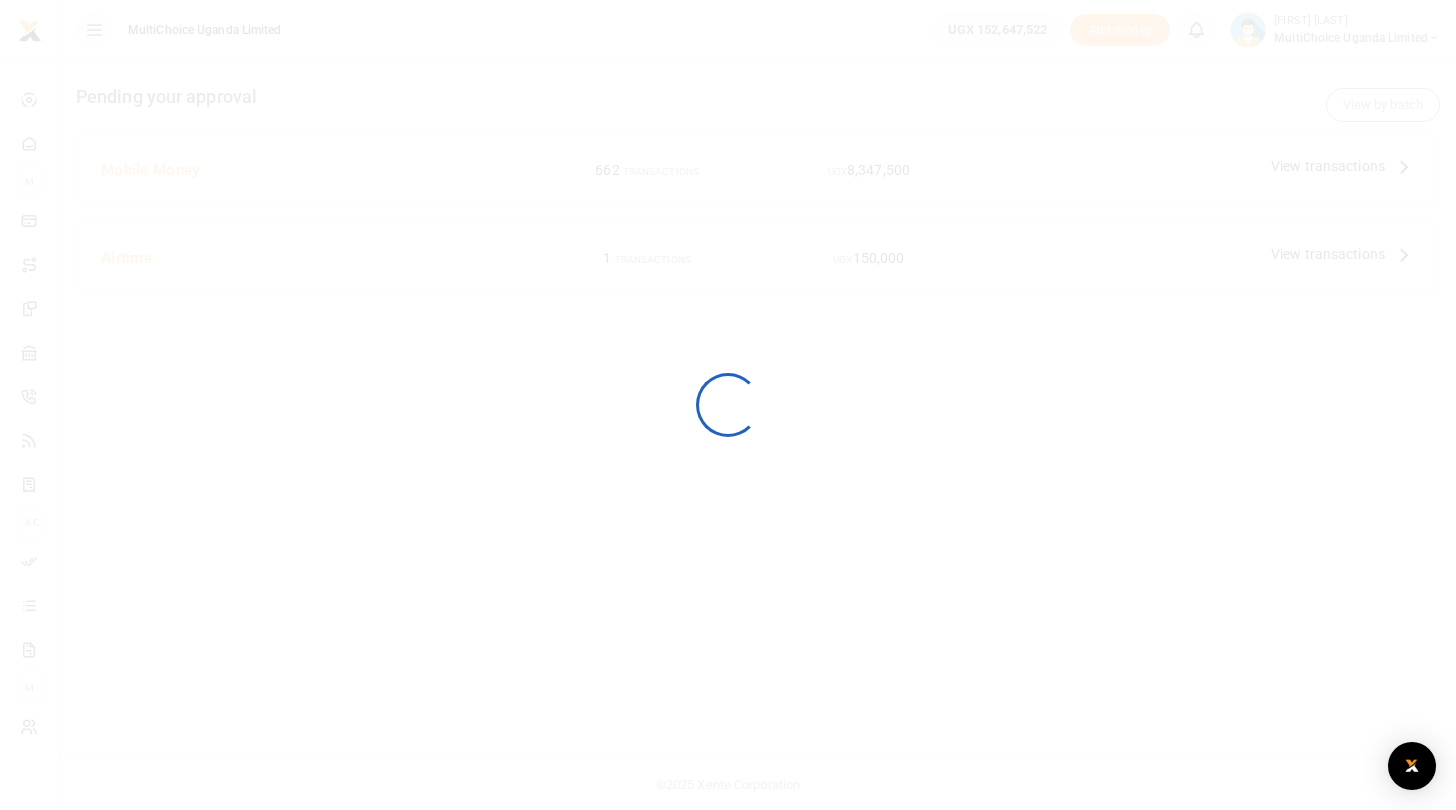 scroll, scrollTop: 0, scrollLeft: 0, axis: both 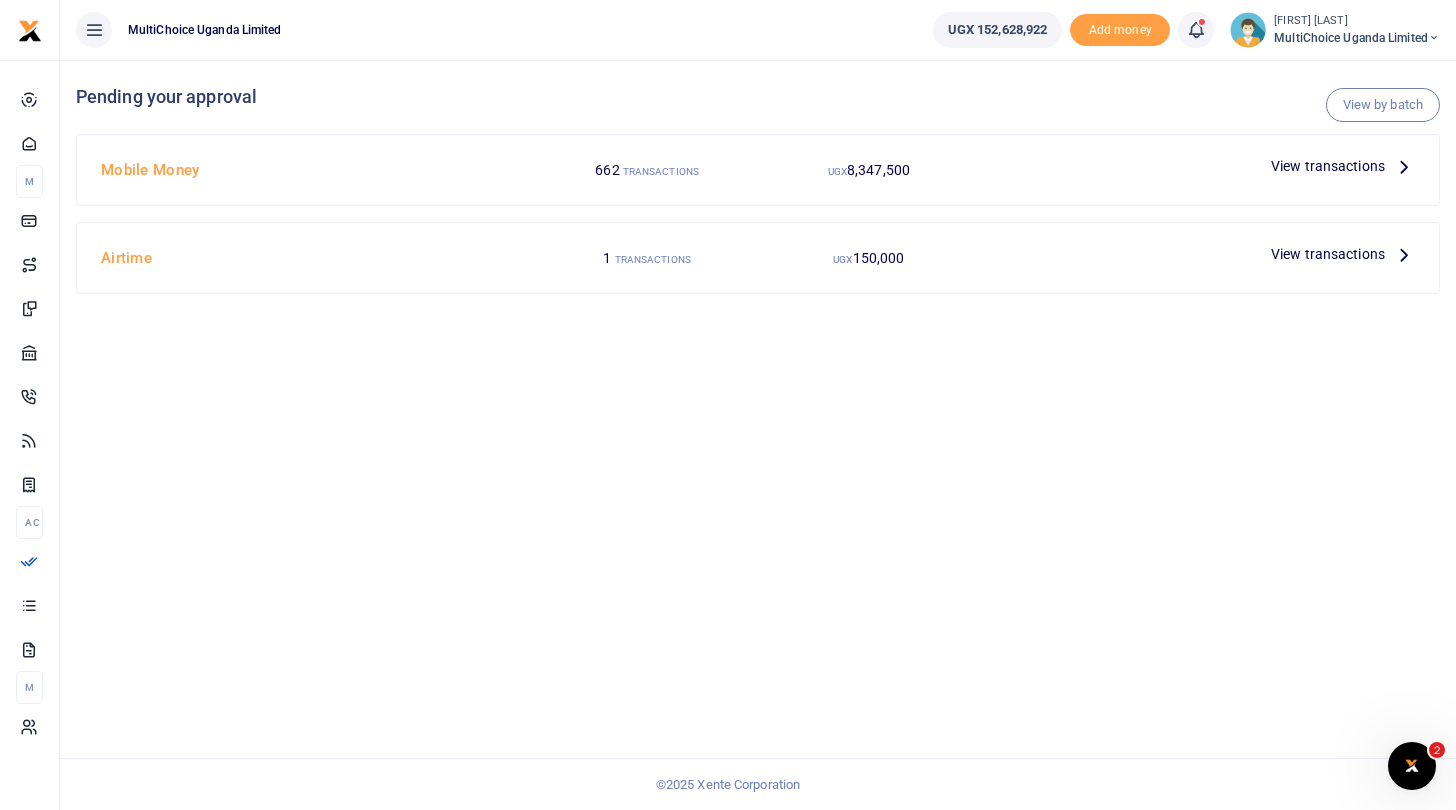 click on "View transactions" at bounding box center [1328, 254] 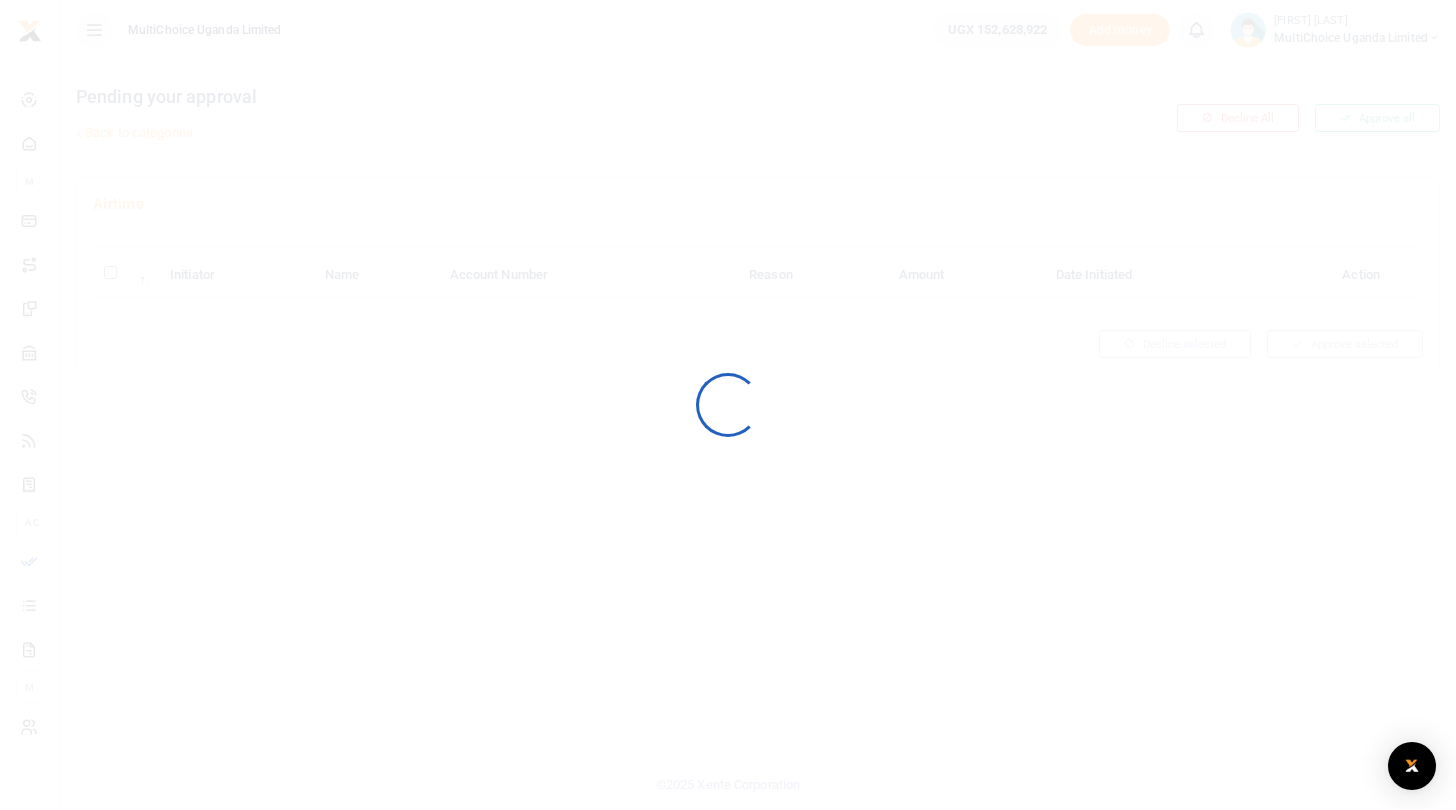 scroll, scrollTop: 0, scrollLeft: 0, axis: both 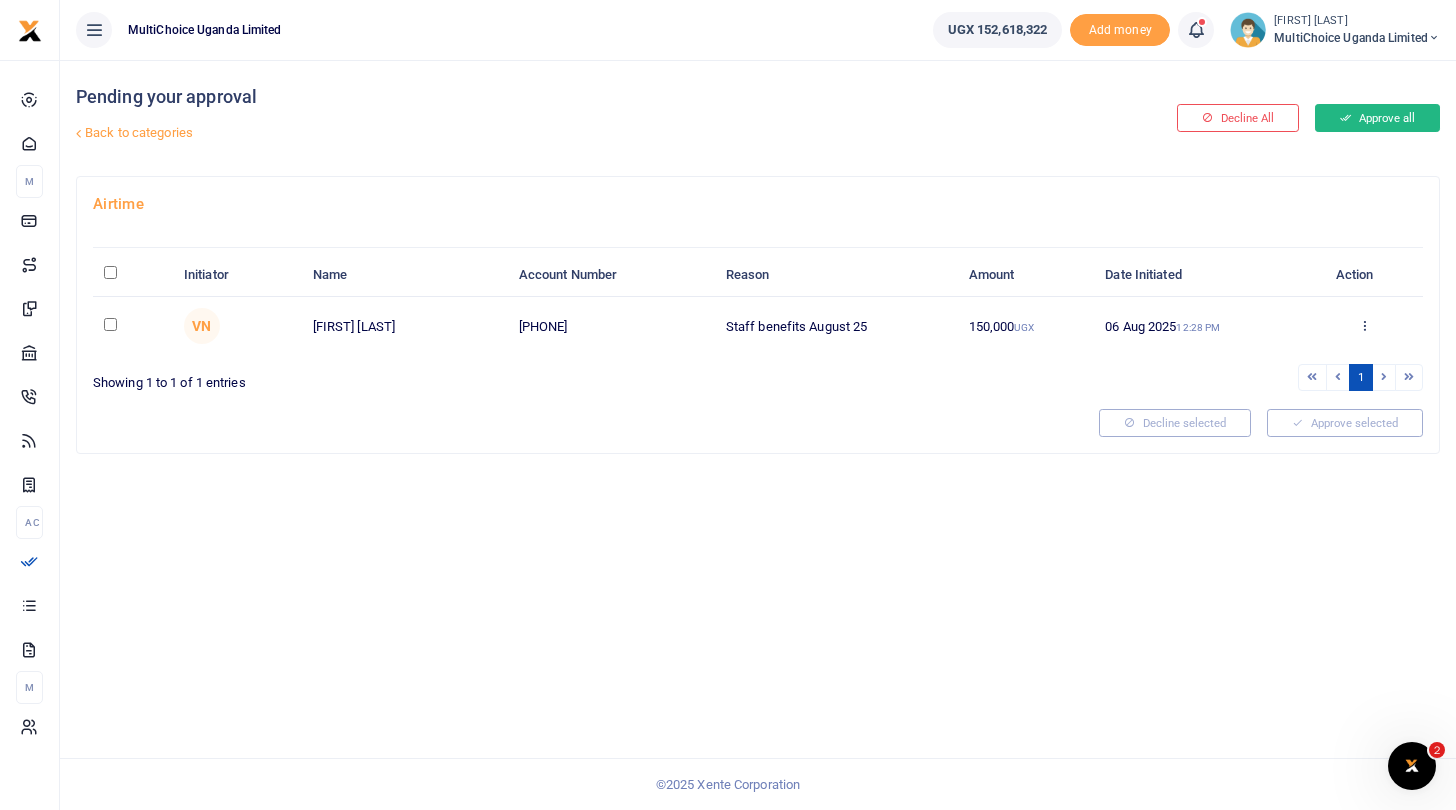 click on "Approve all" at bounding box center [1377, 118] 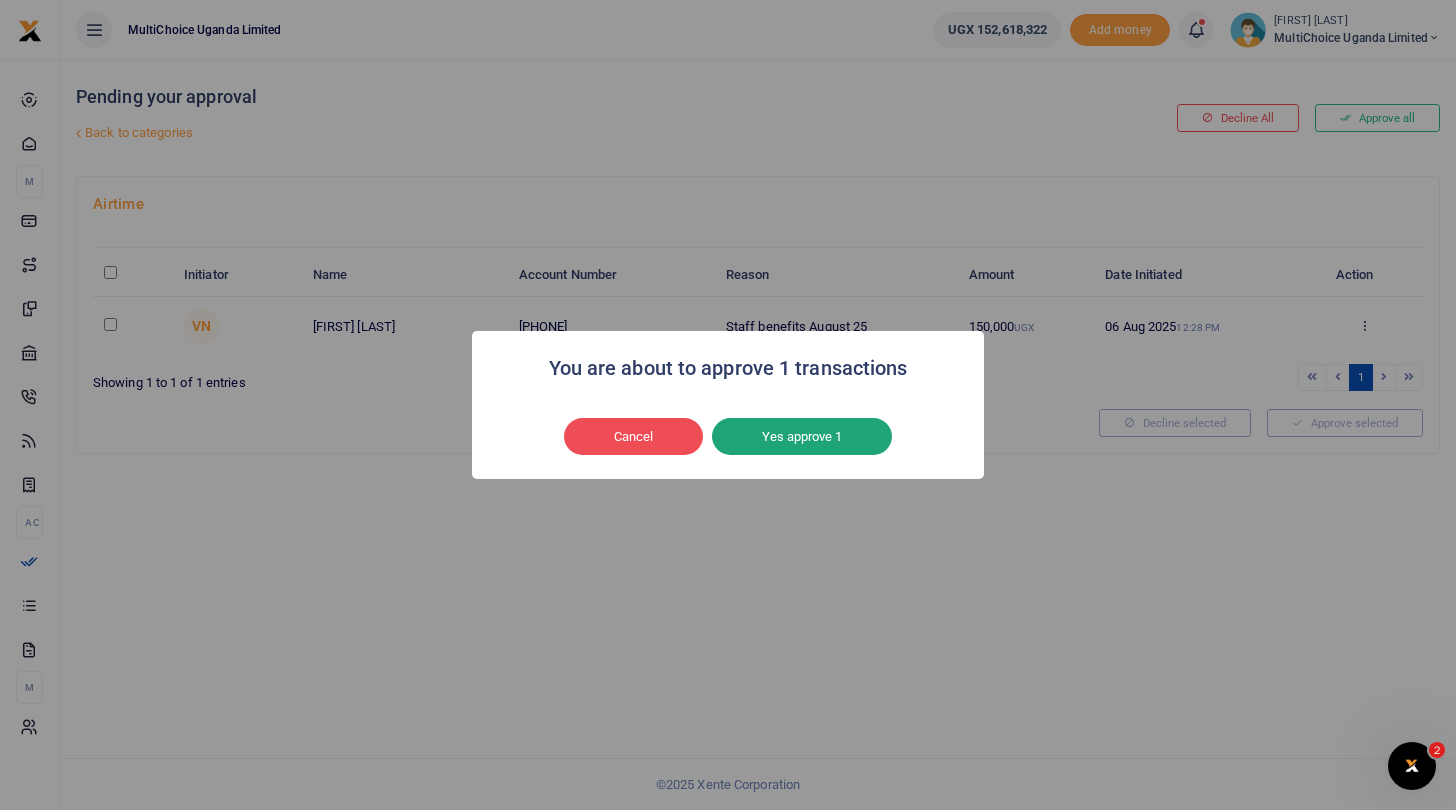 click on "Yes approve 1" at bounding box center (802, 437) 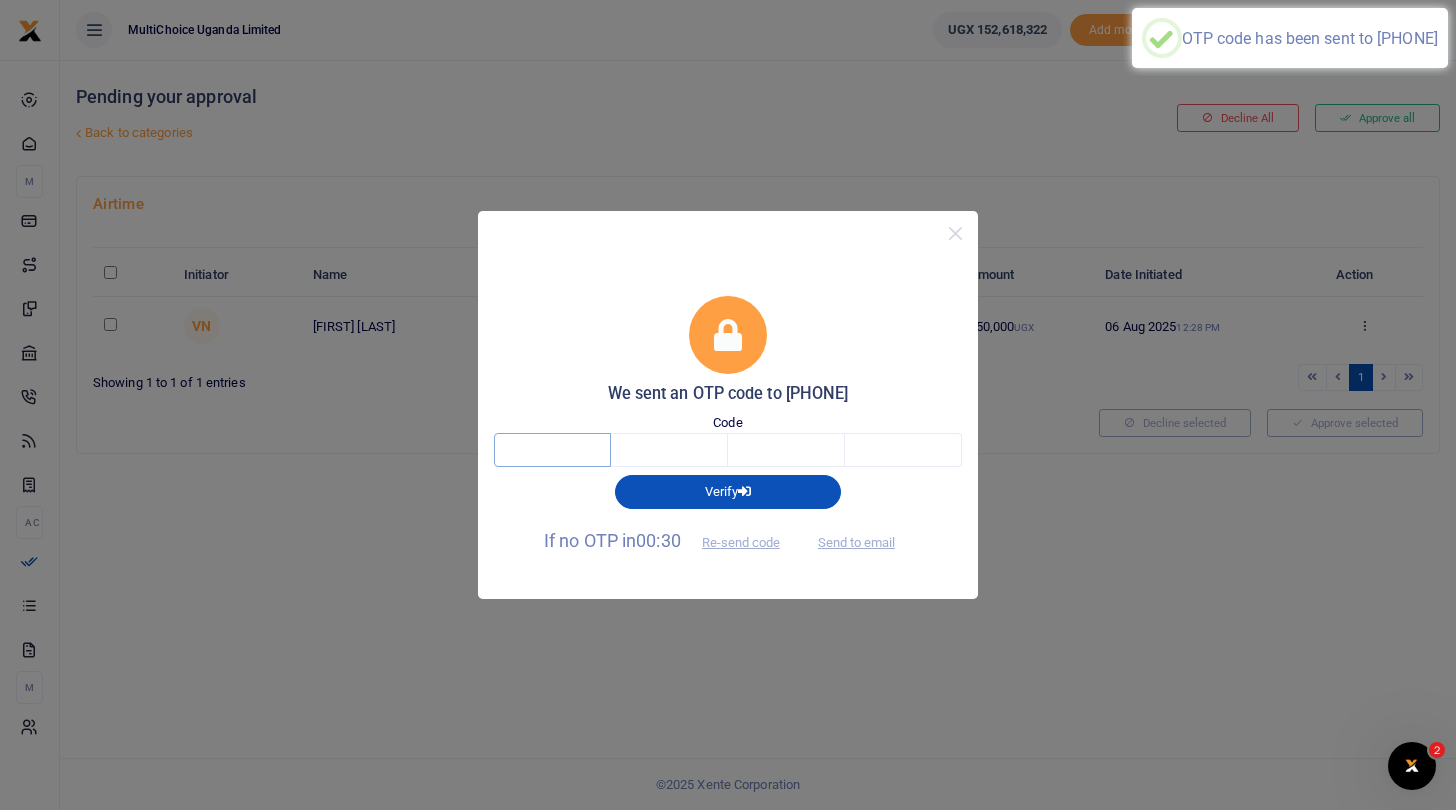click at bounding box center [552, 450] 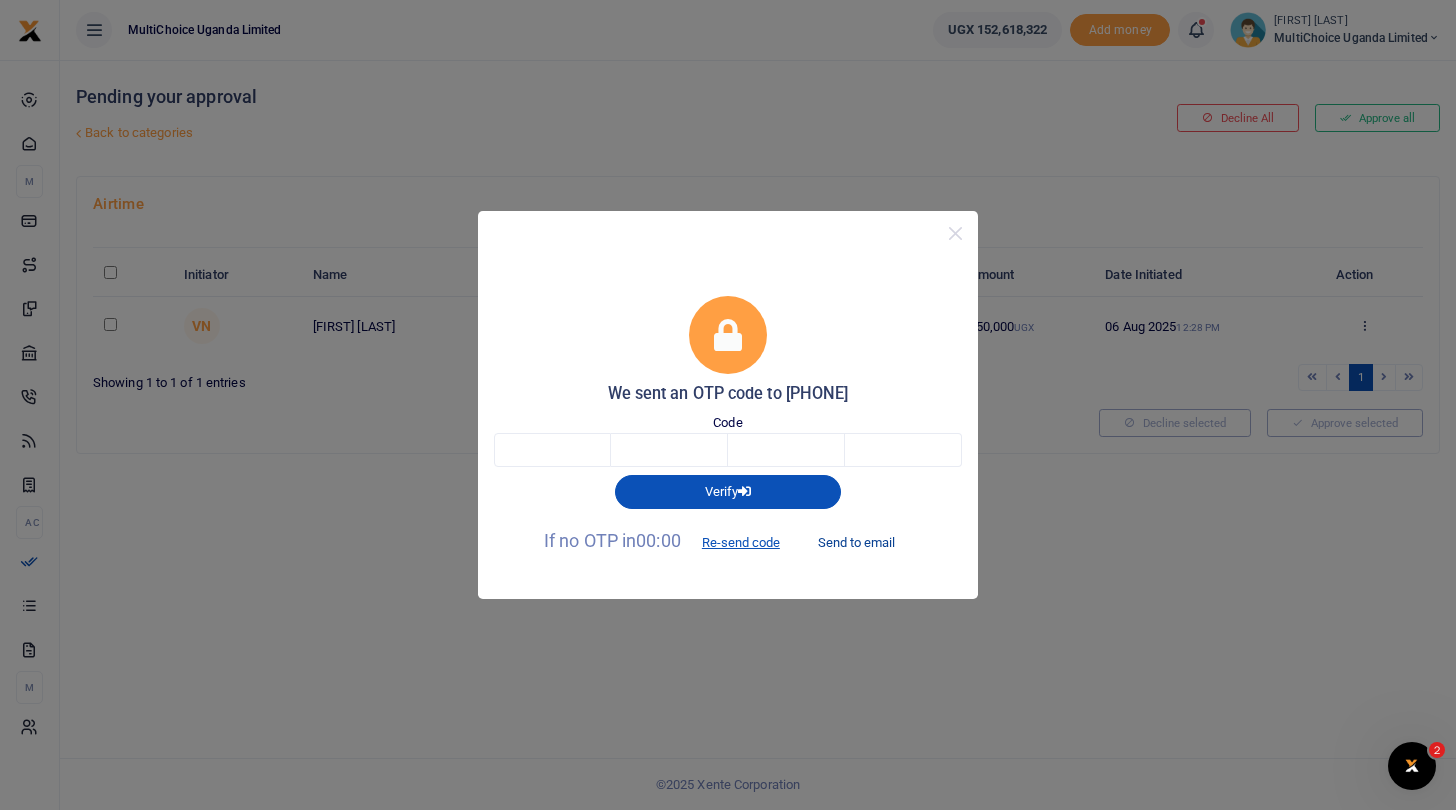 click on "Send to email" at bounding box center (856, 542) 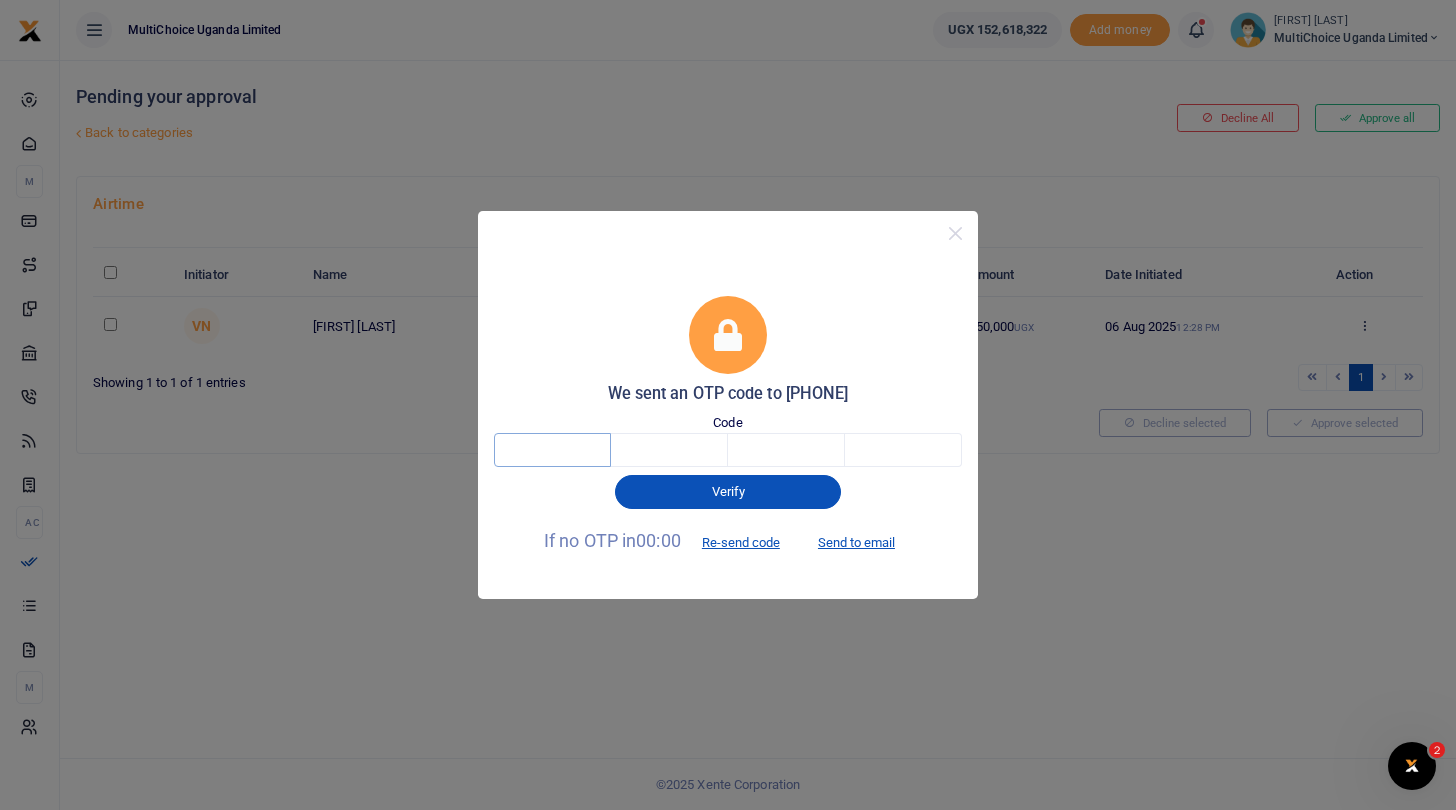 click at bounding box center [552, 450] 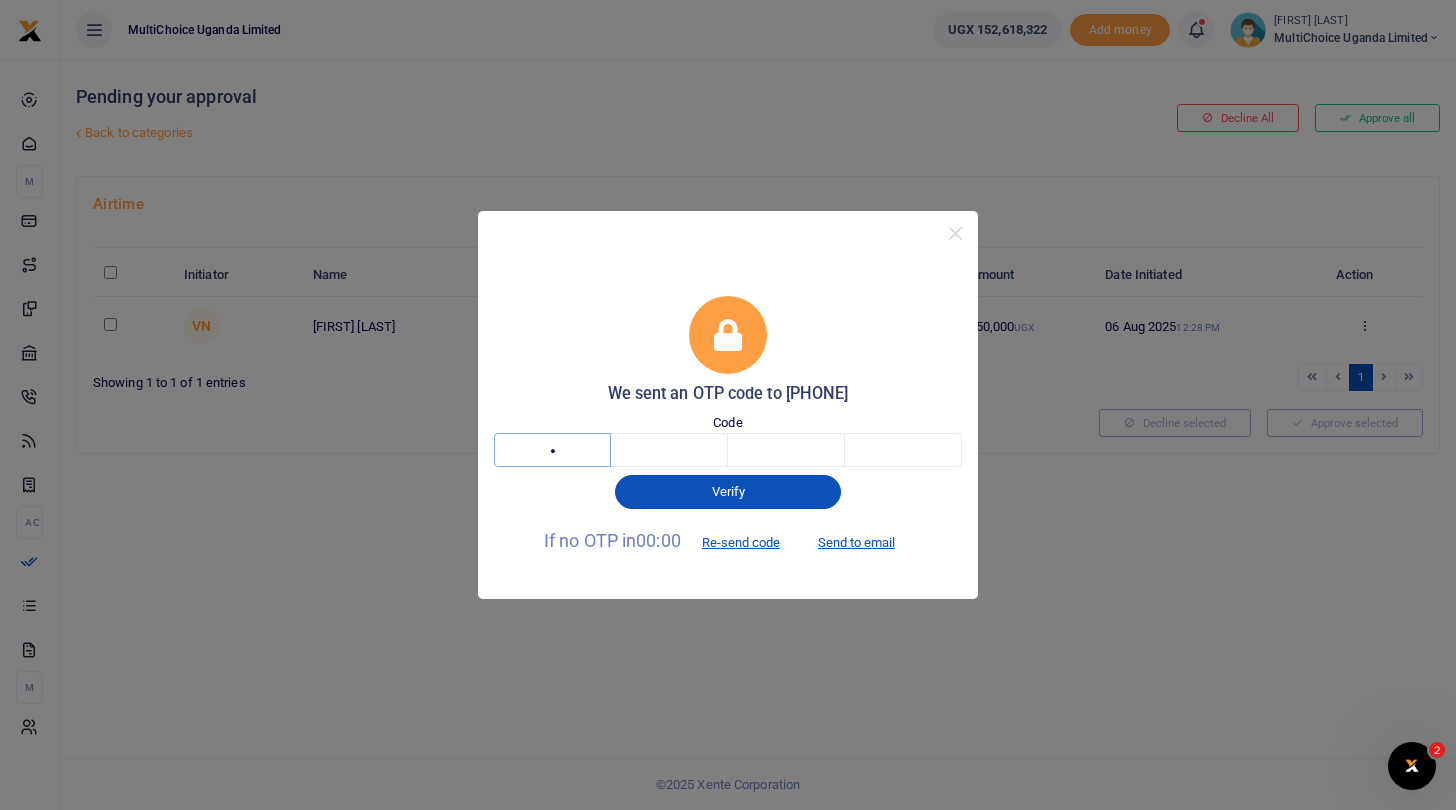 type on "8" 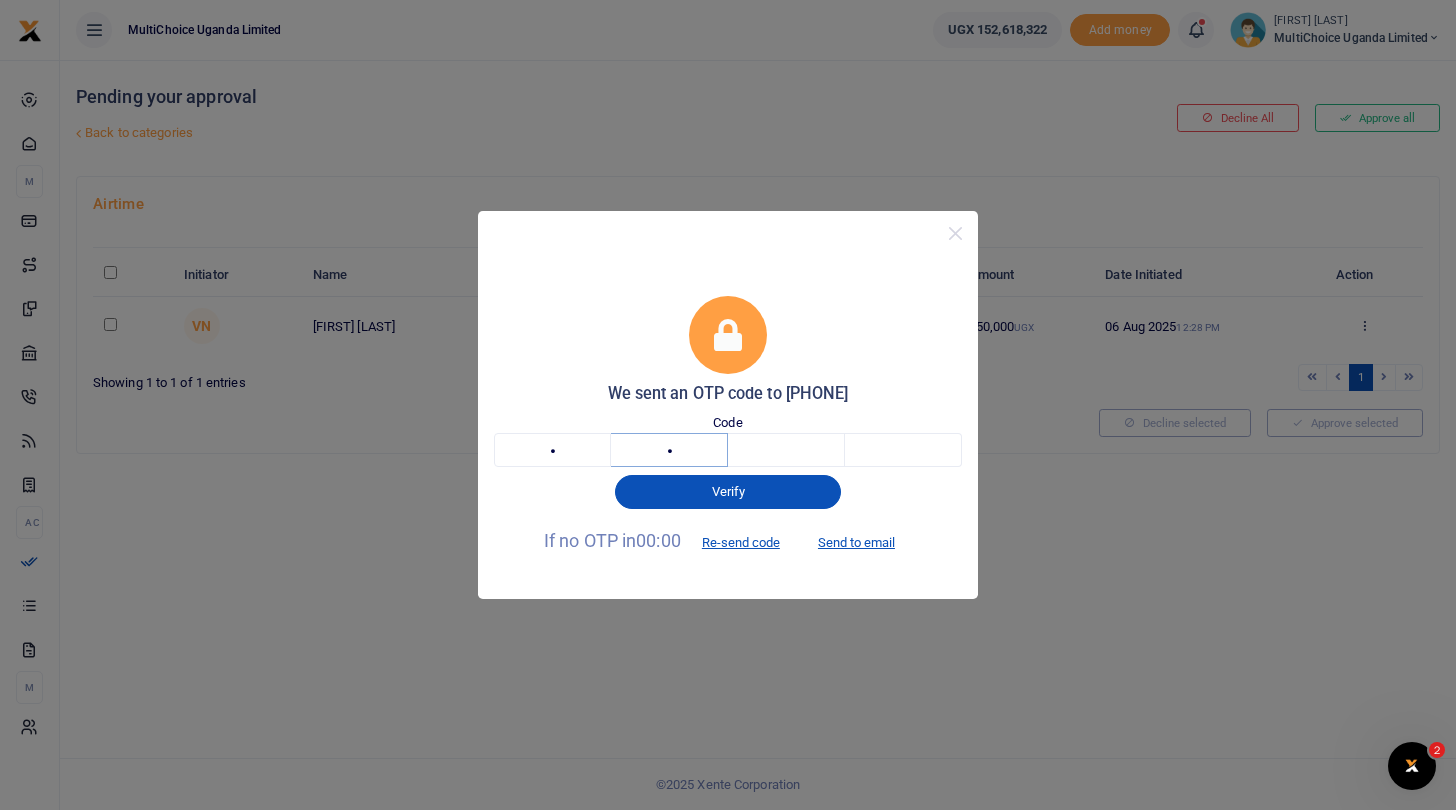 type on "6" 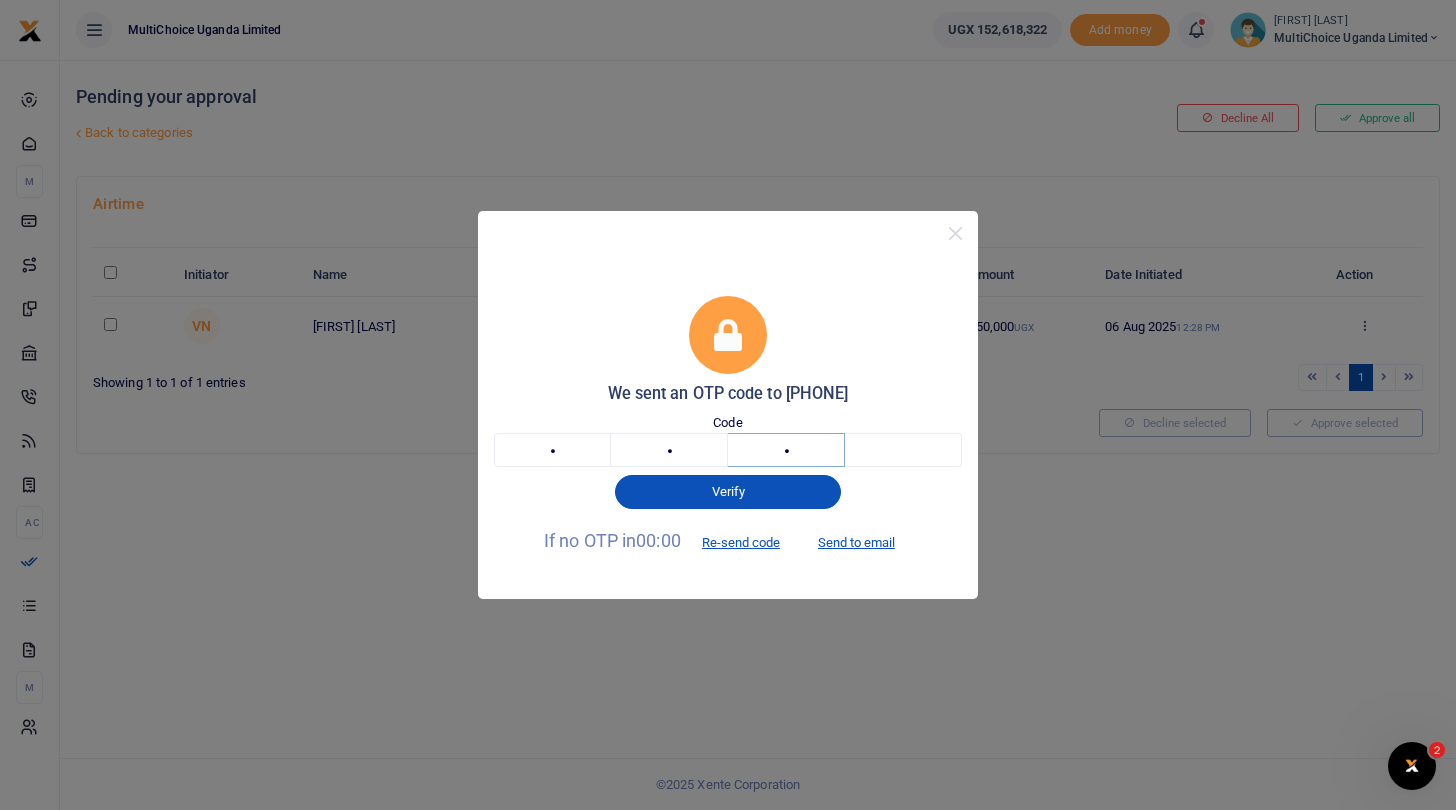 type on "3" 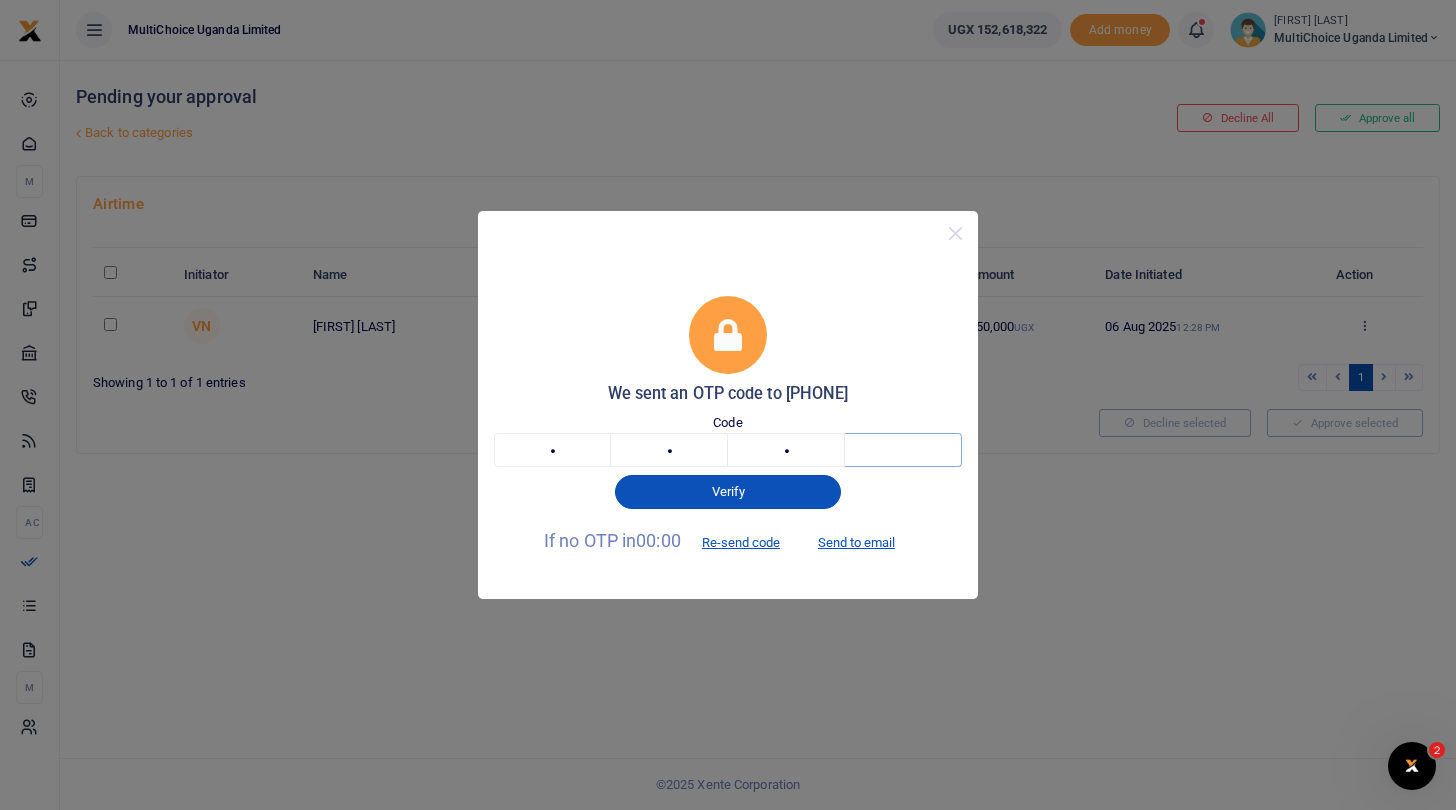 type on "6" 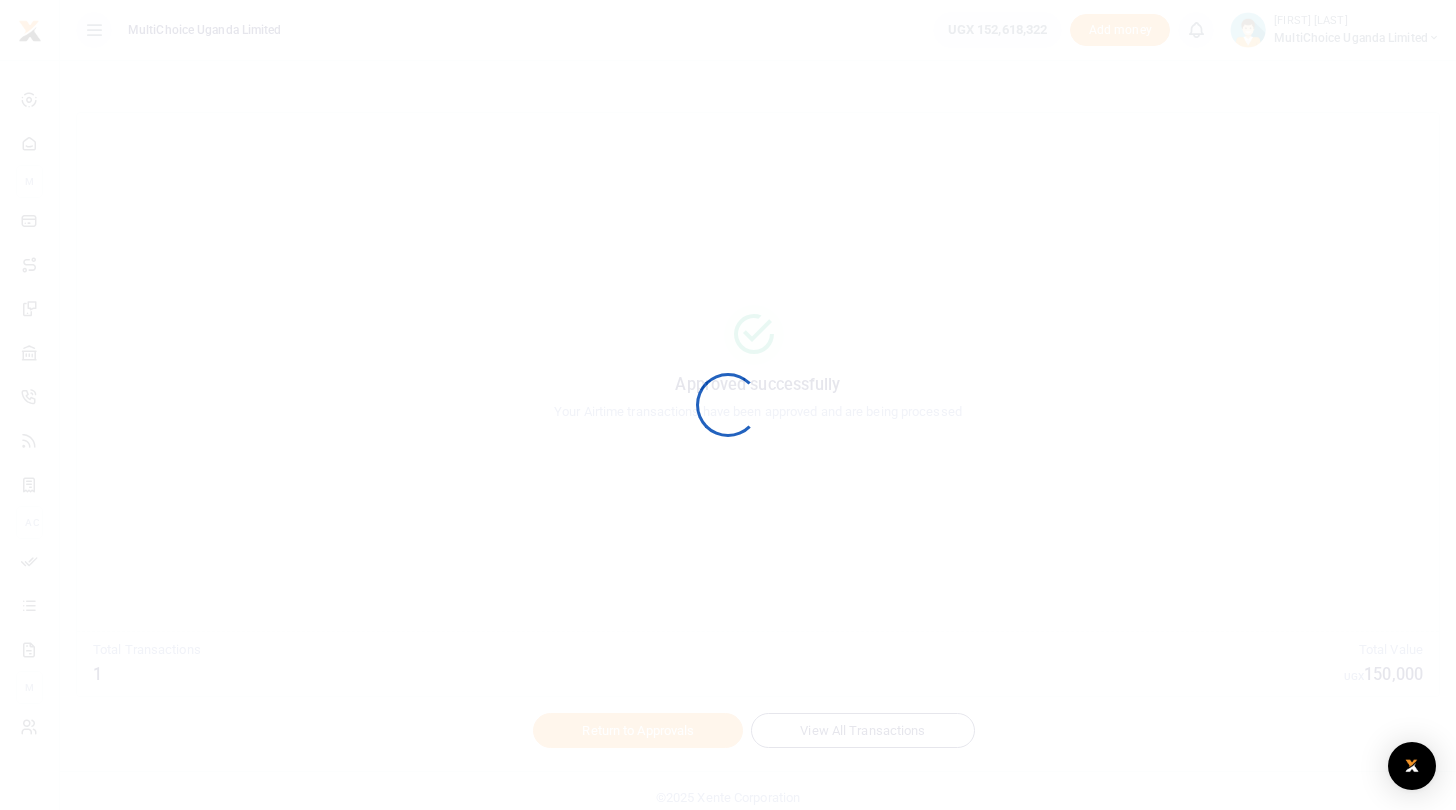 scroll, scrollTop: 0, scrollLeft: 0, axis: both 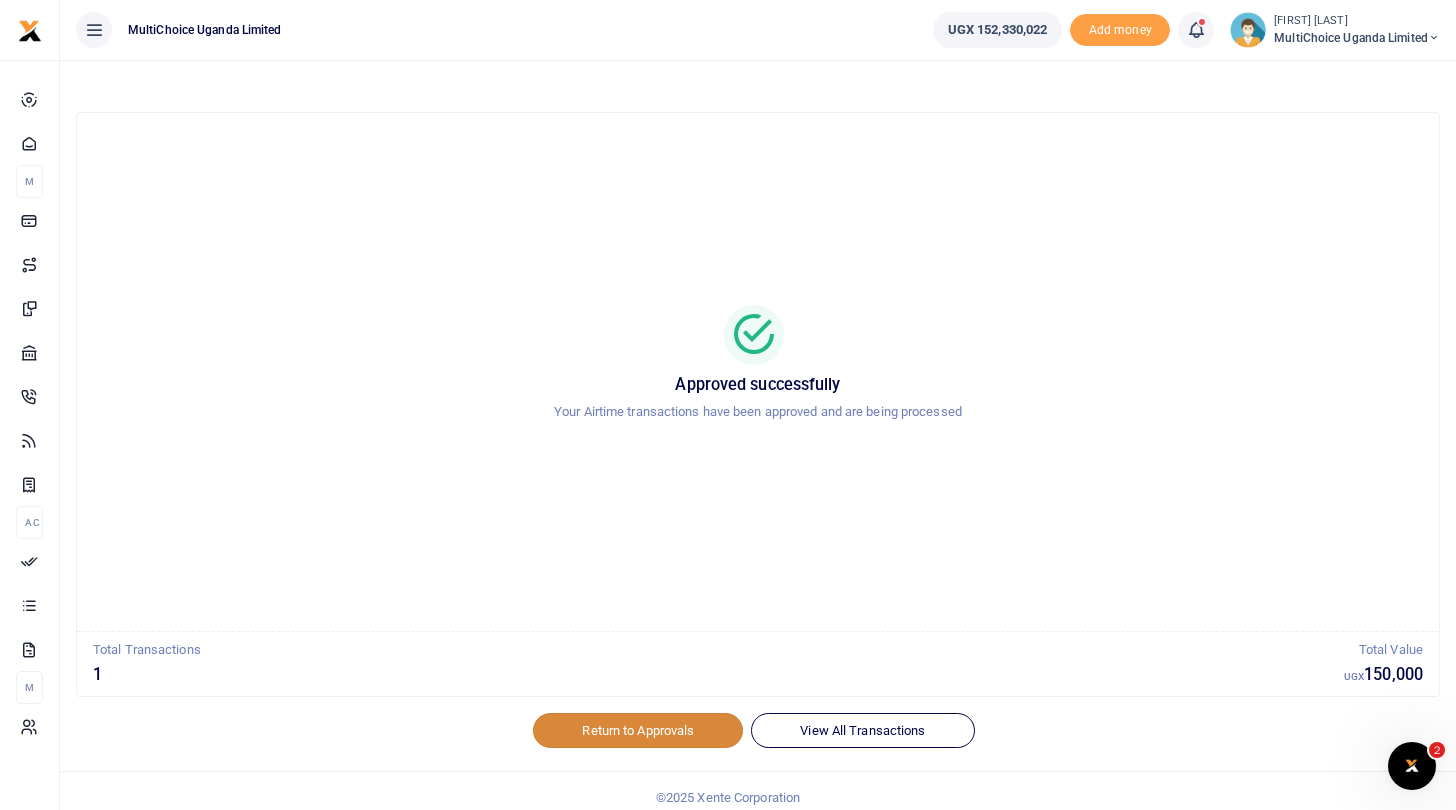 click on "Return to Approvals" at bounding box center [638, 730] 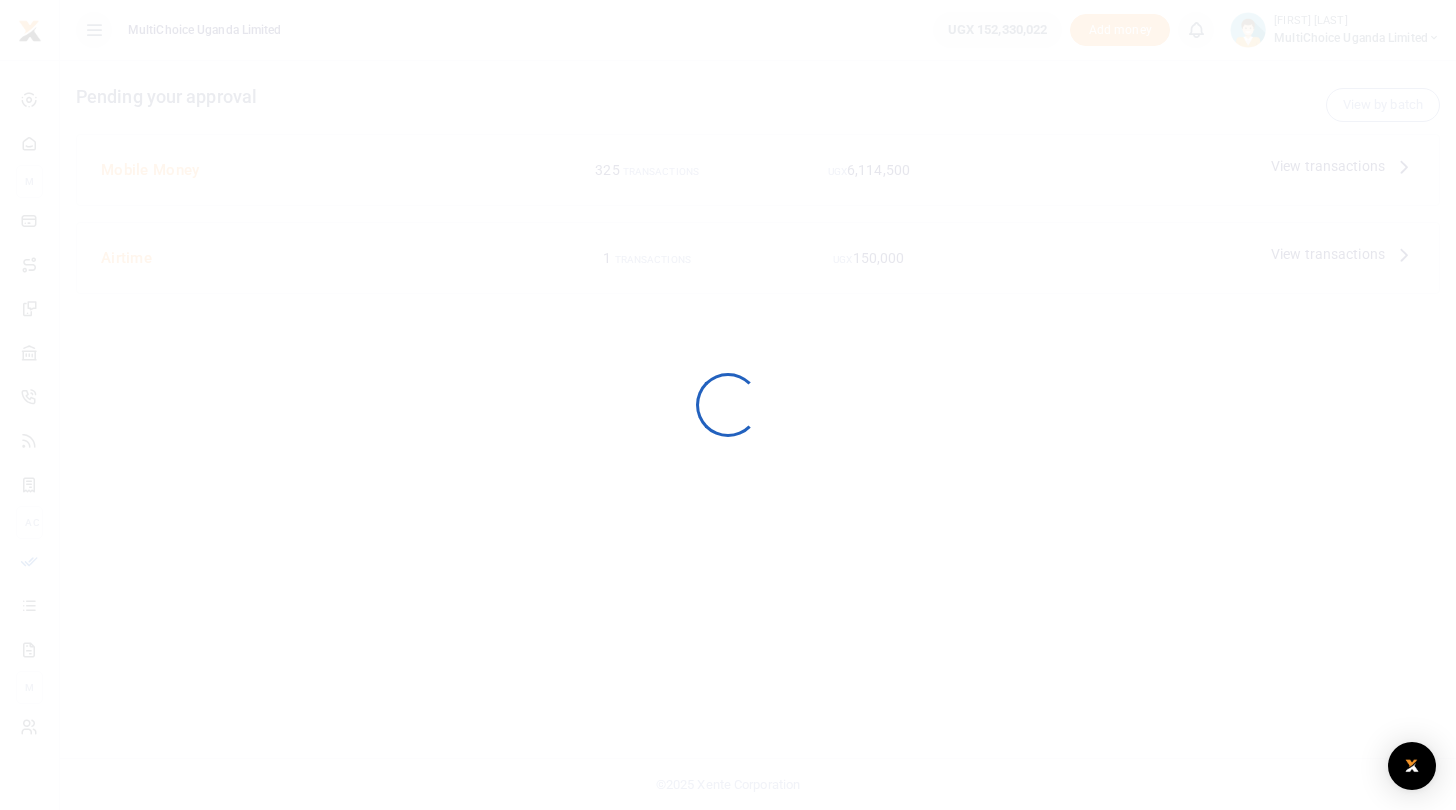 scroll, scrollTop: 0, scrollLeft: 0, axis: both 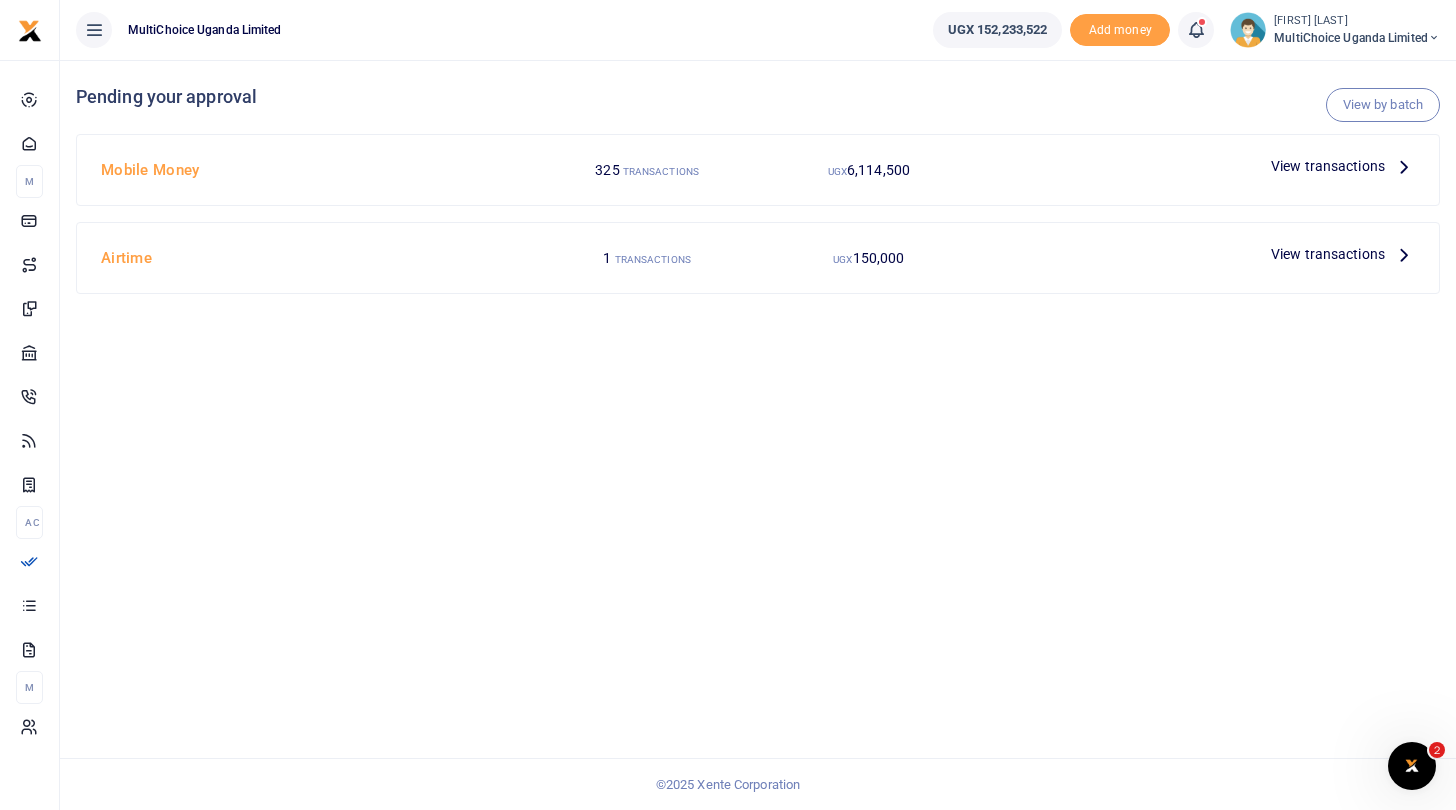 click on "MultiChoice Uganda Limited" at bounding box center [1357, 38] 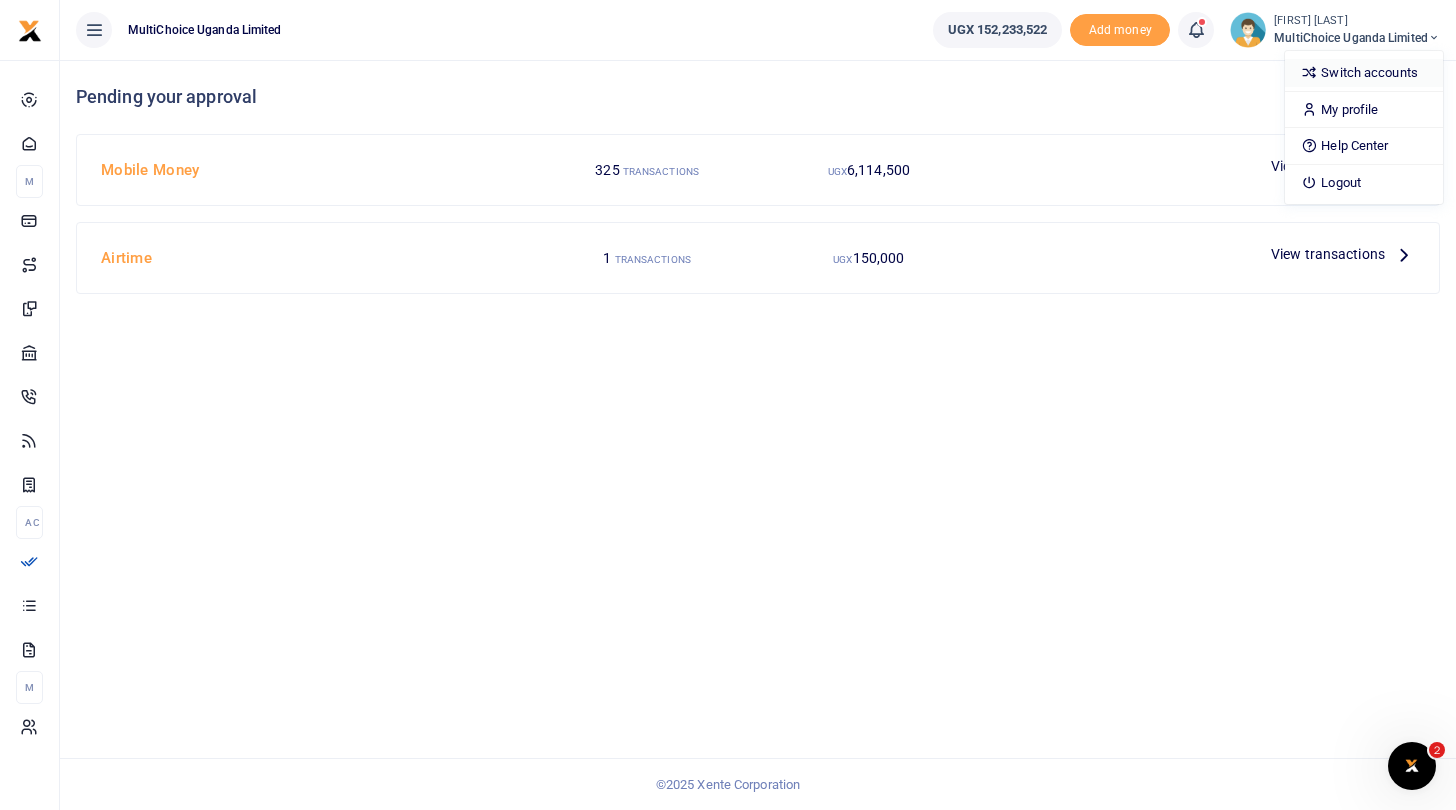 click on "Switch accounts" at bounding box center (1364, 73) 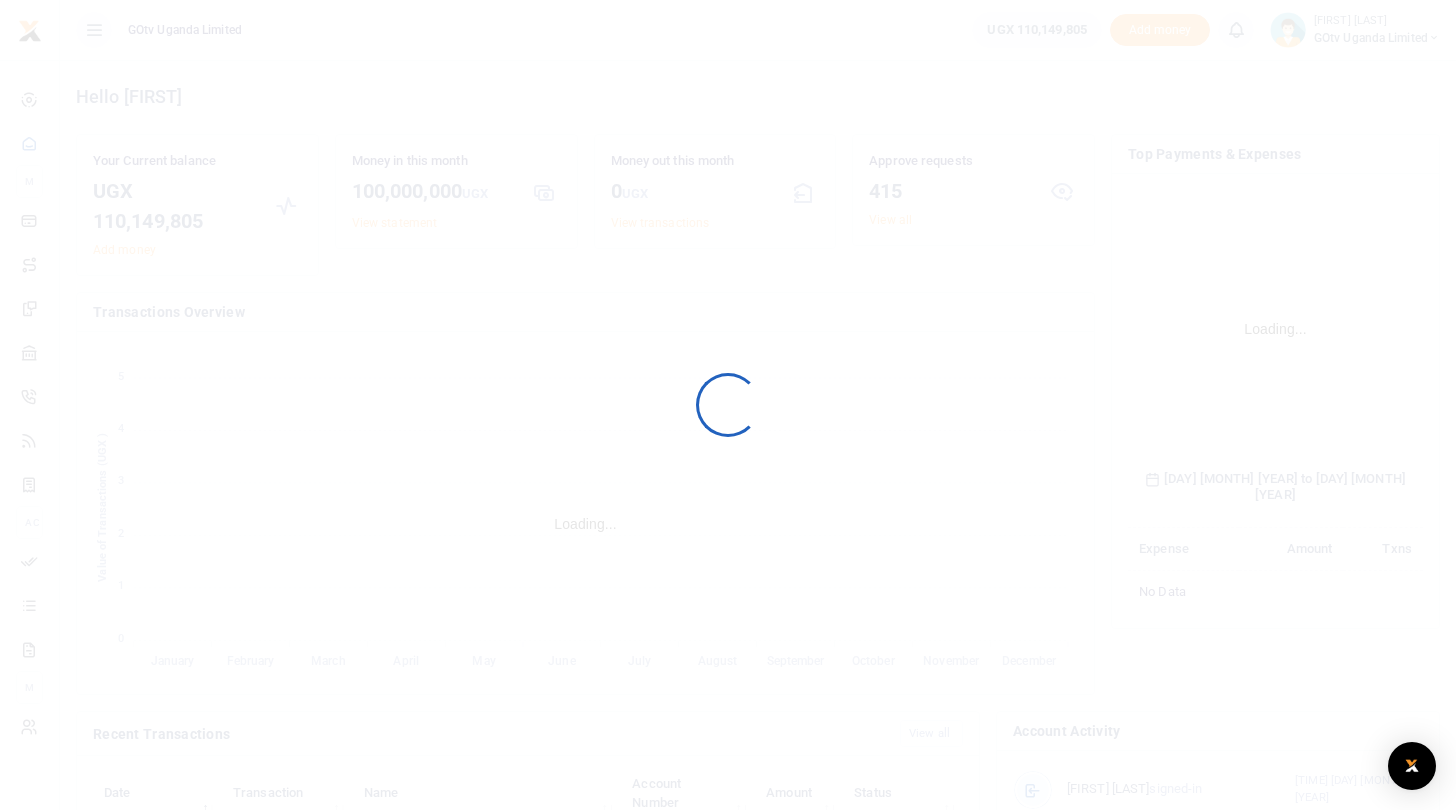 scroll, scrollTop: 0, scrollLeft: 0, axis: both 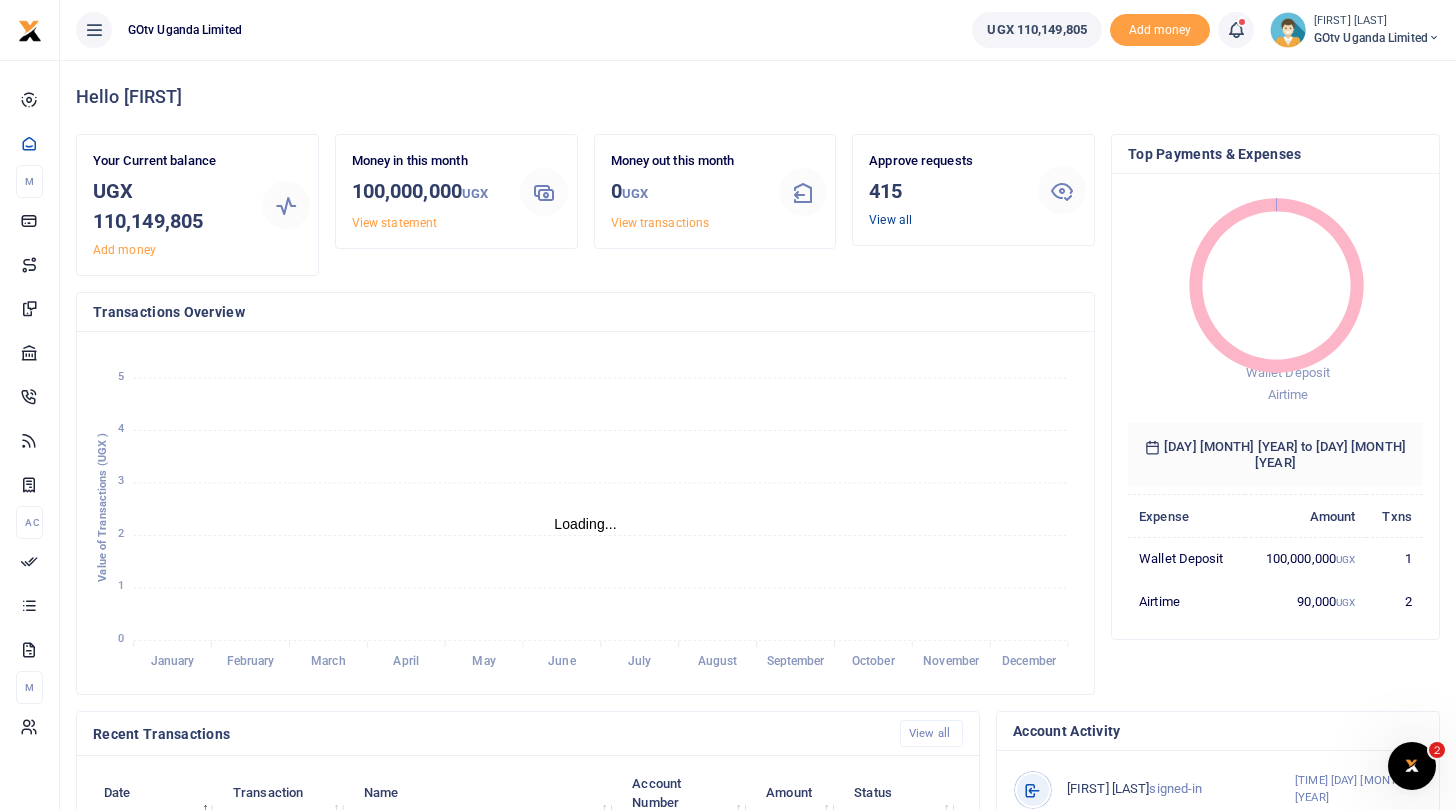 click on "View all" at bounding box center (890, 220) 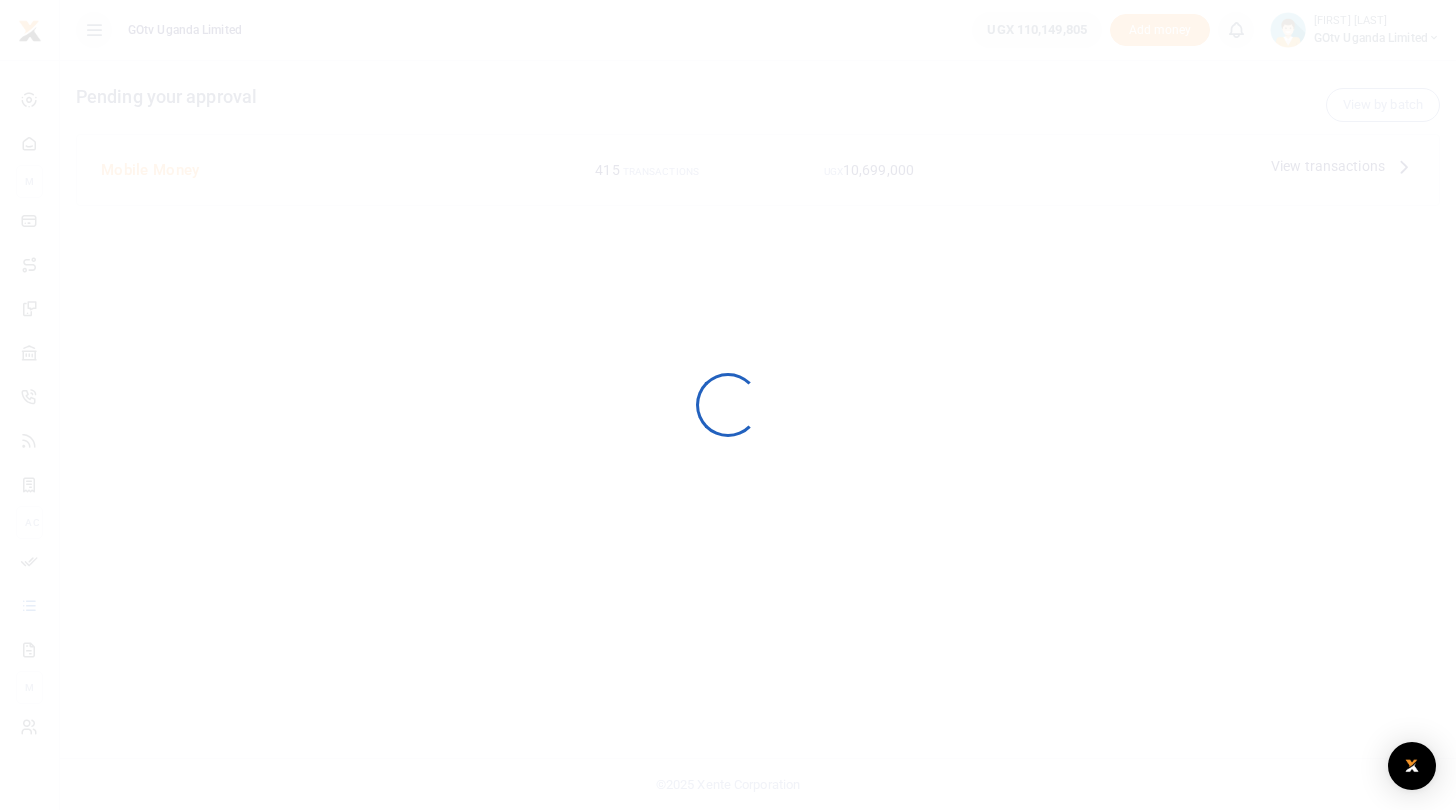 scroll, scrollTop: 0, scrollLeft: 0, axis: both 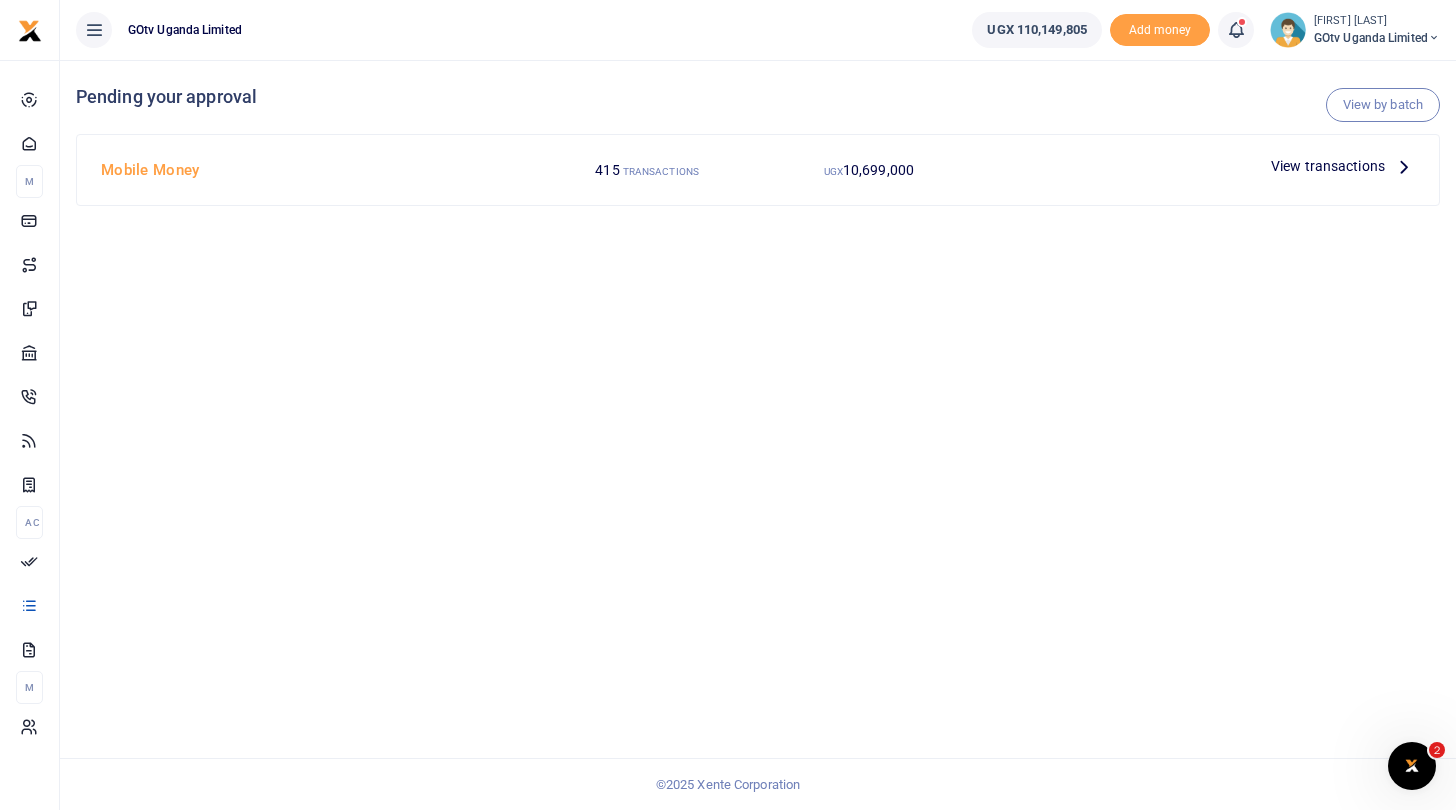 click on "View transactions" at bounding box center [1328, 166] 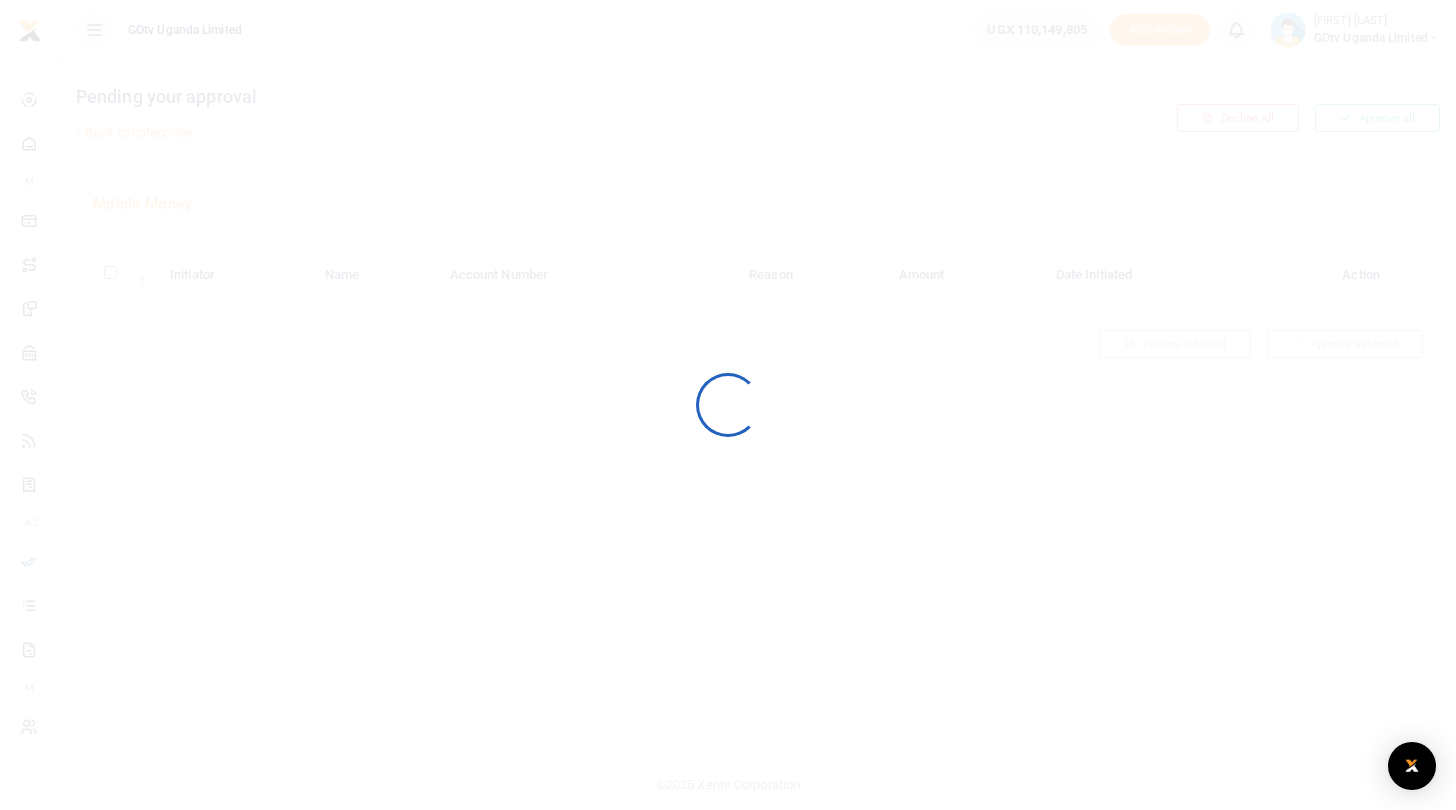 scroll, scrollTop: 0, scrollLeft: 0, axis: both 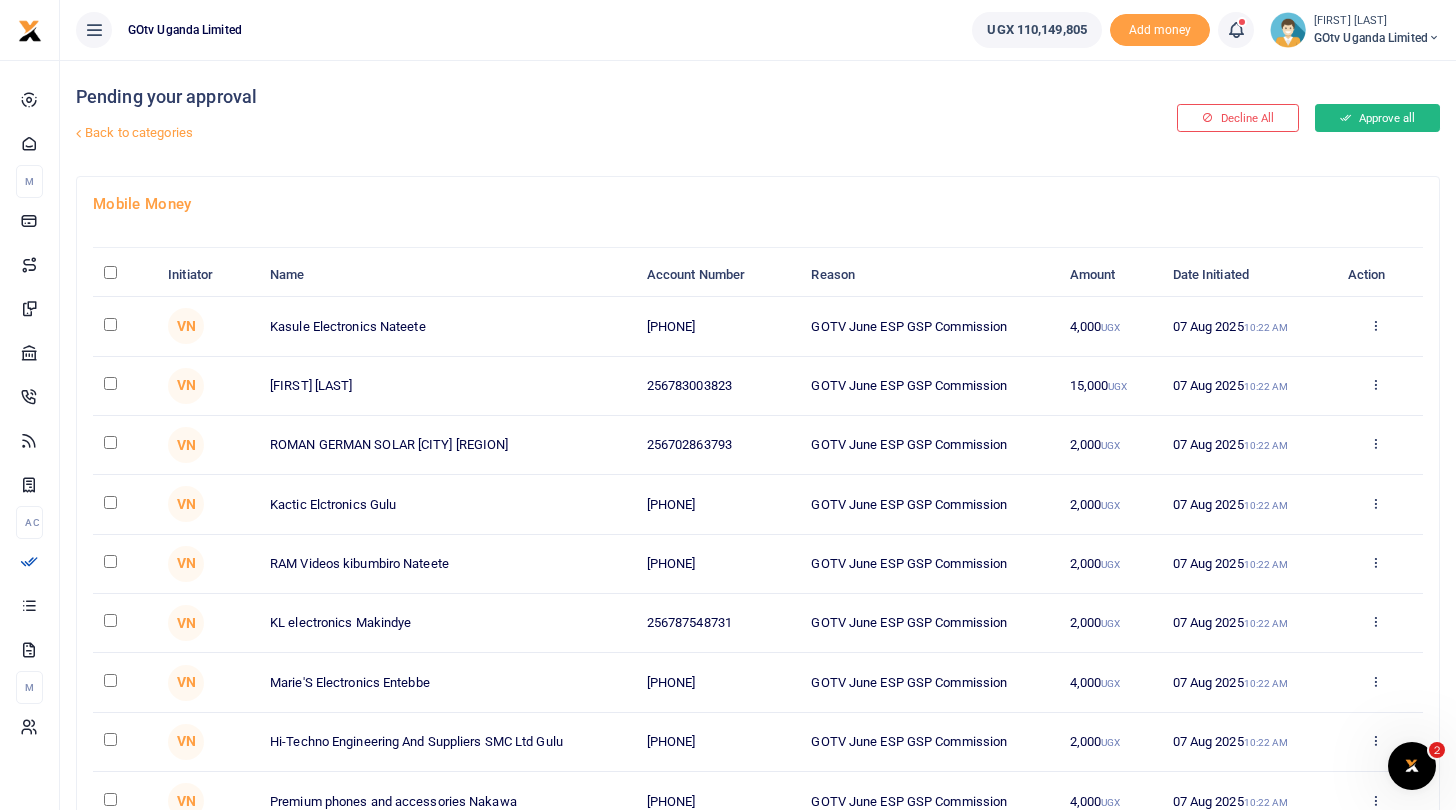 click on "Approve all" at bounding box center [1377, 118] 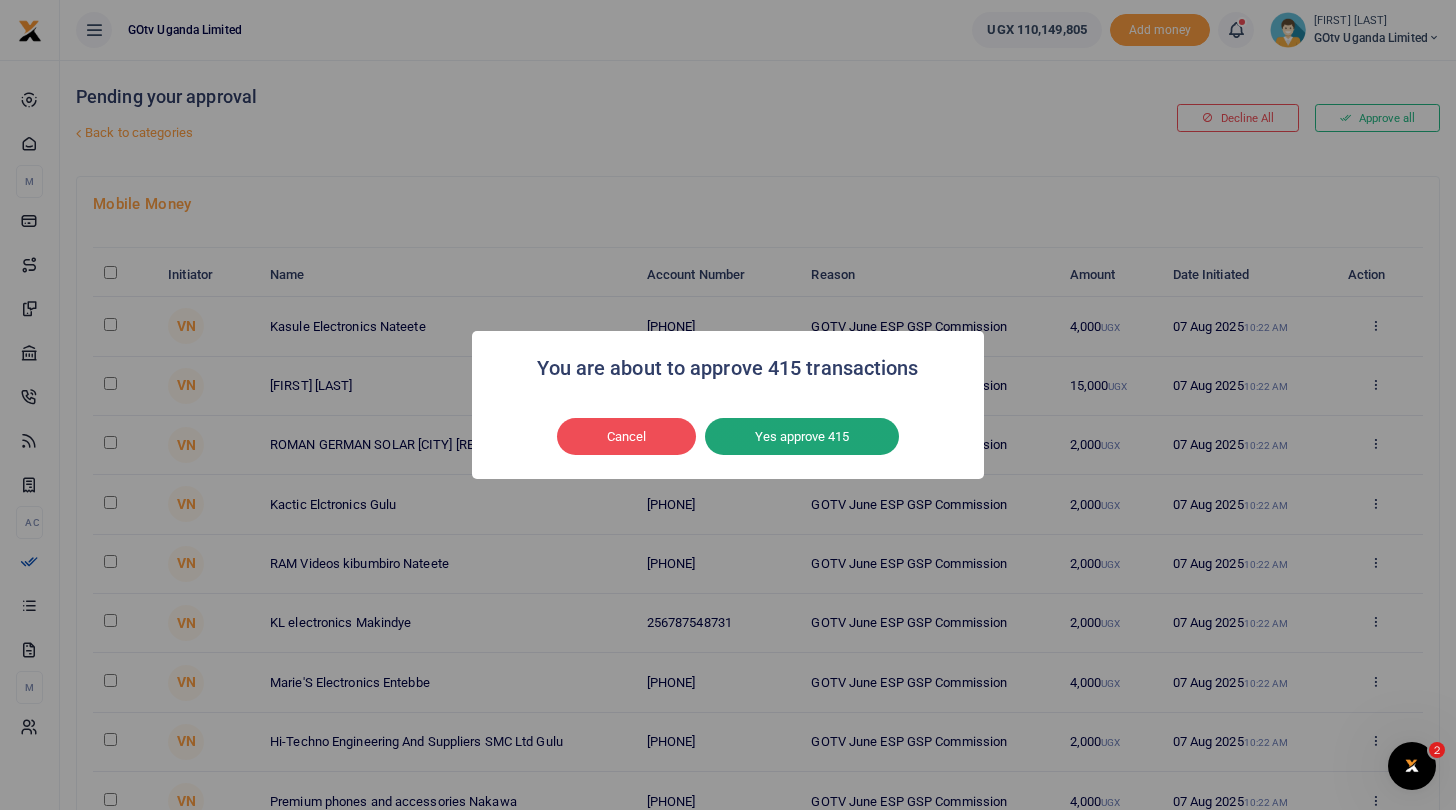 click on "Yes approve 415" at bounding box center (802, 437) 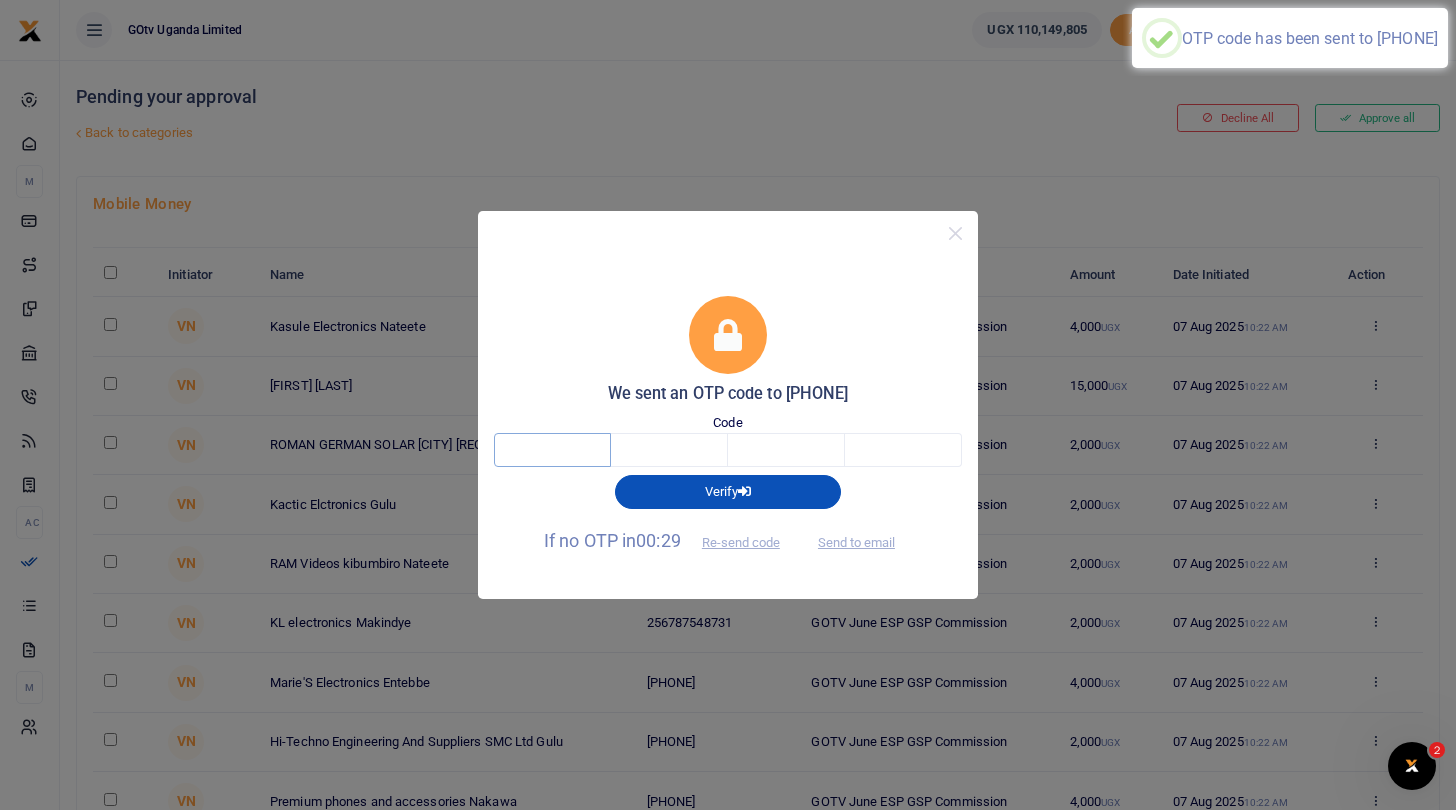 click at bounding box center (552, 450) 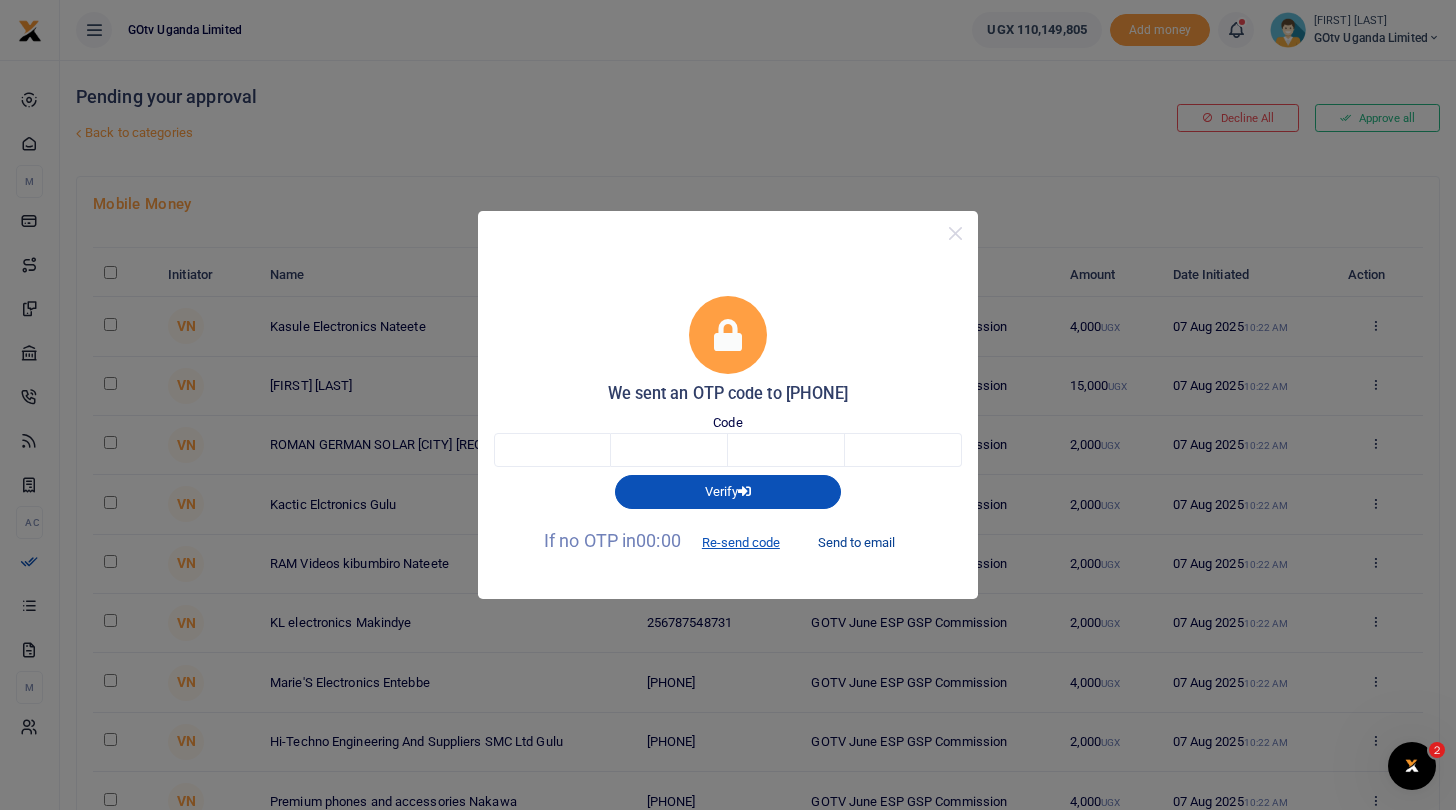 click on "Send to email" at bounding box center (856, 542) 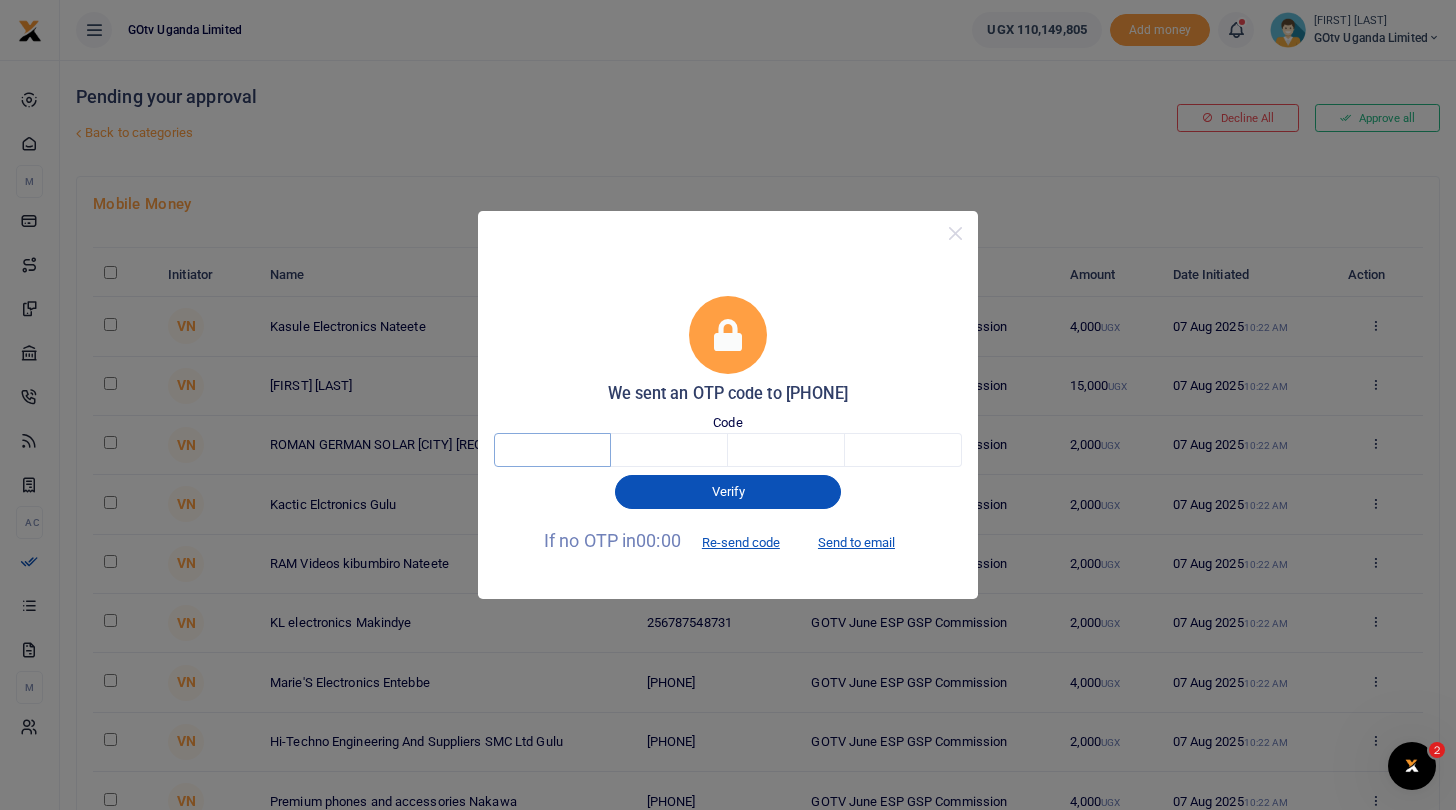 click at bounding box center [552, 450] 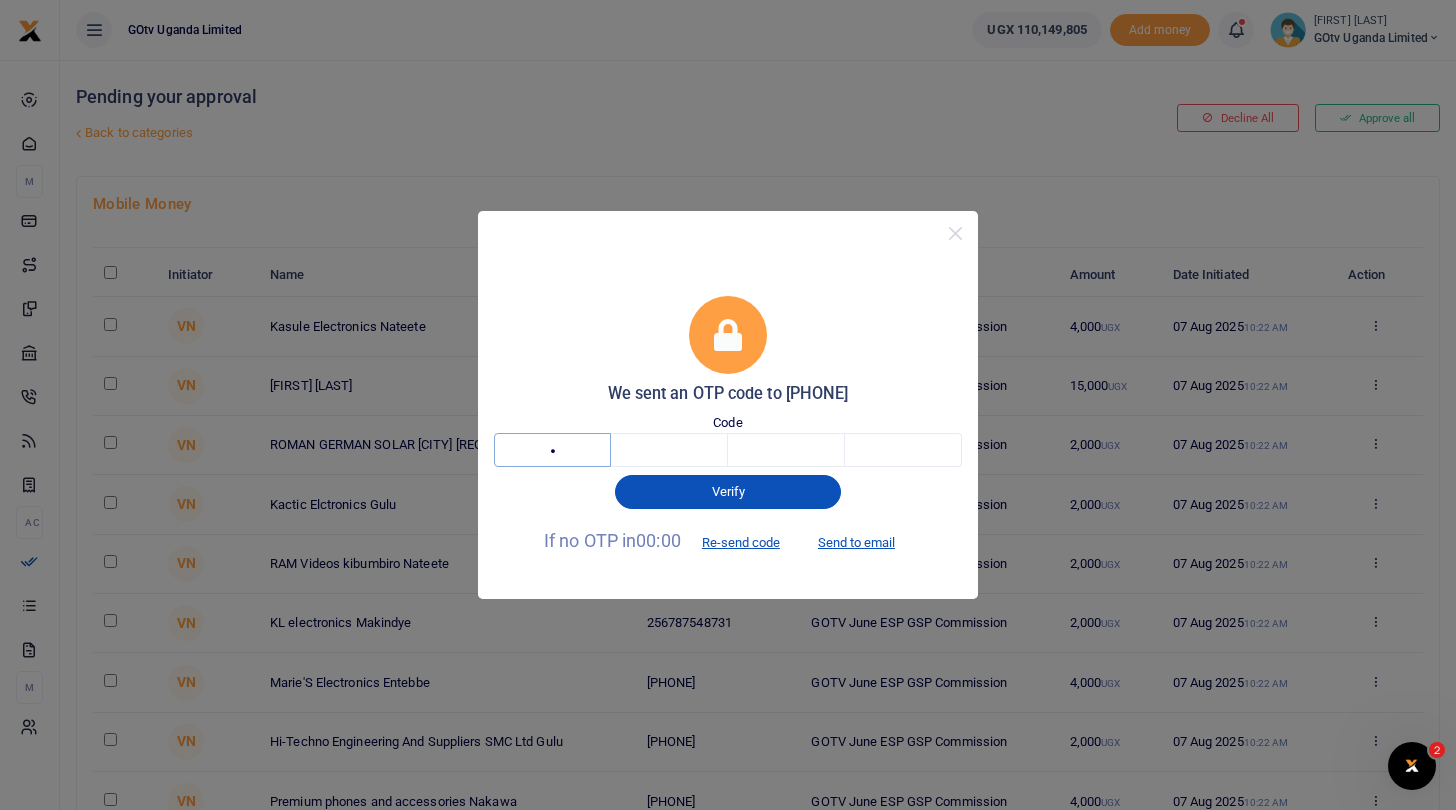 type on "9" 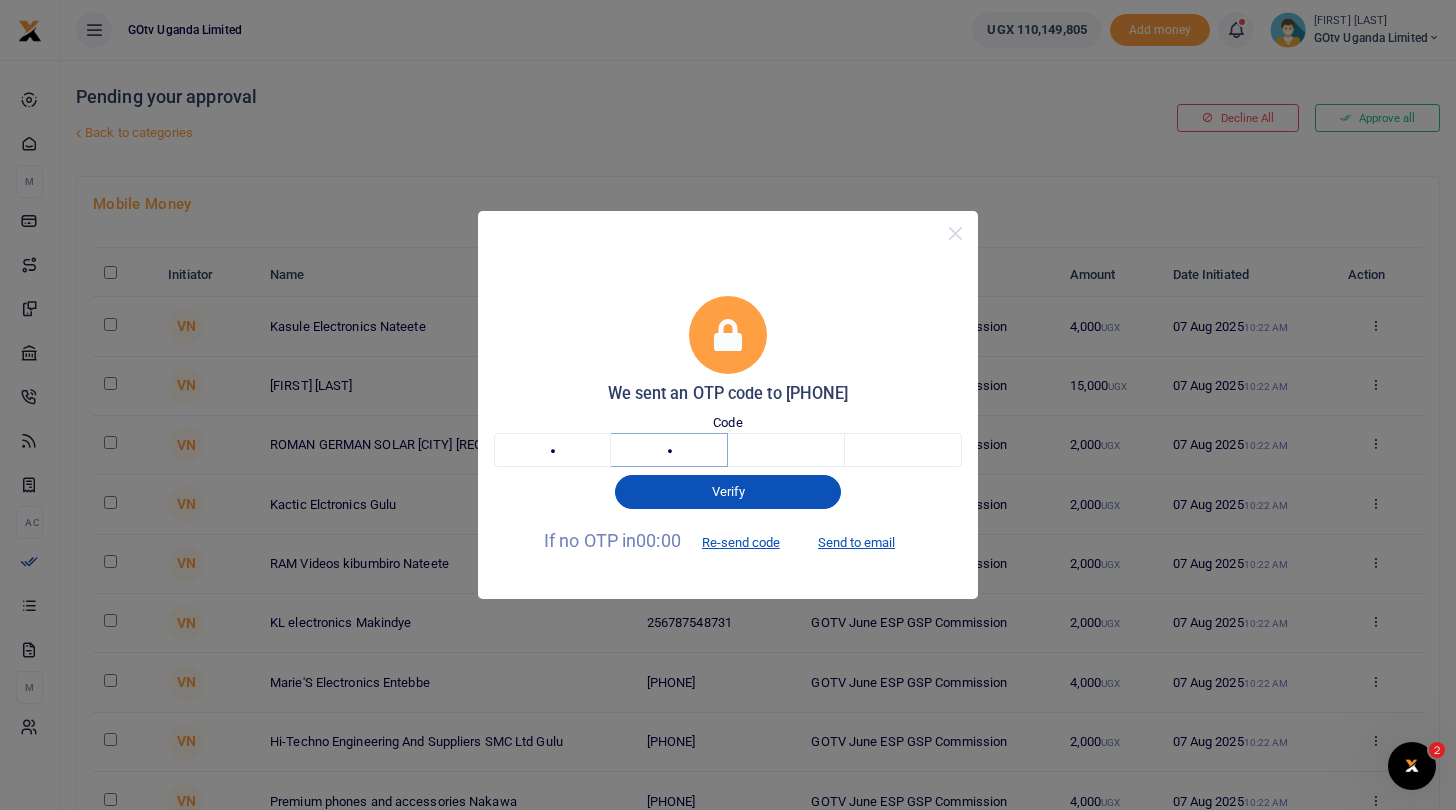 type on "2" 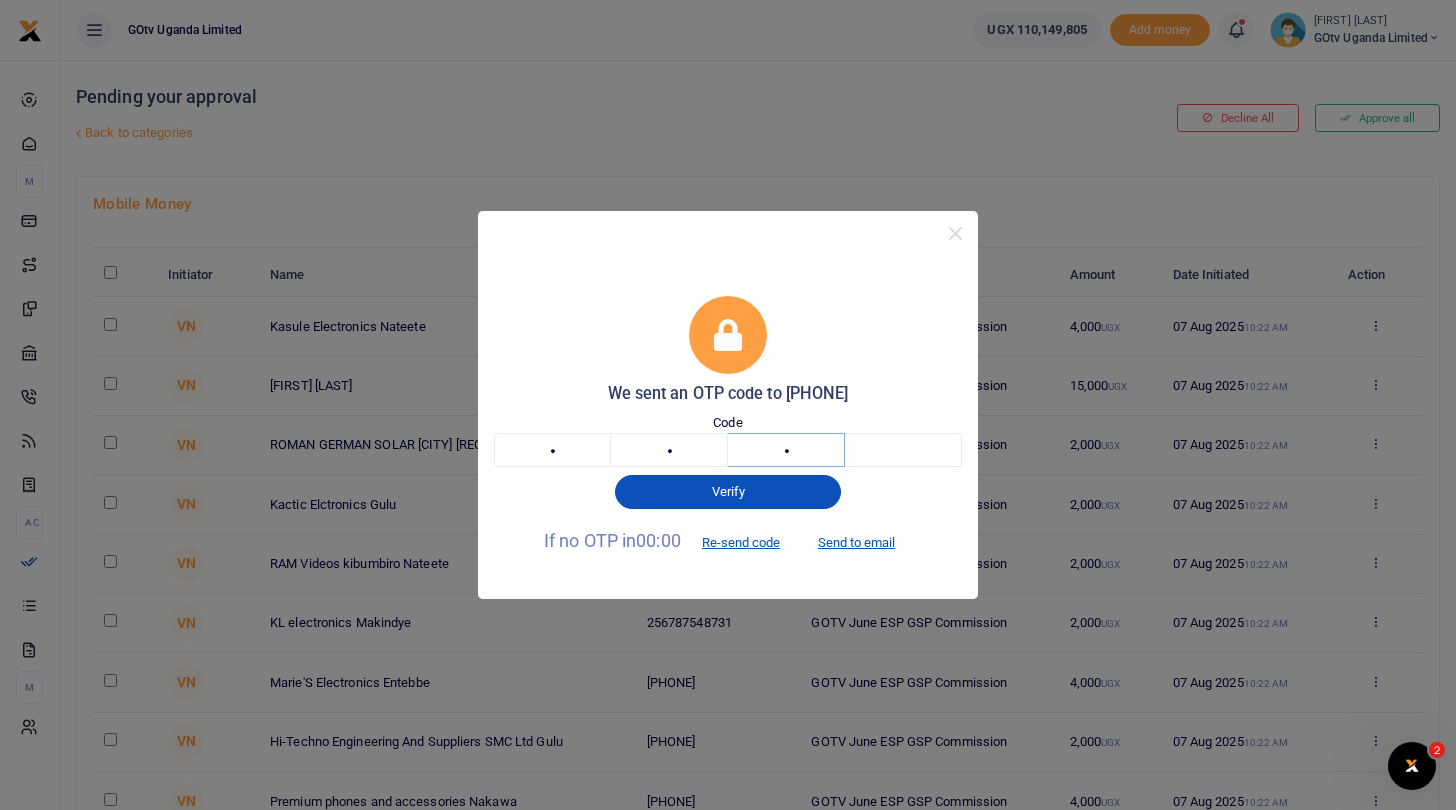 type on "5" 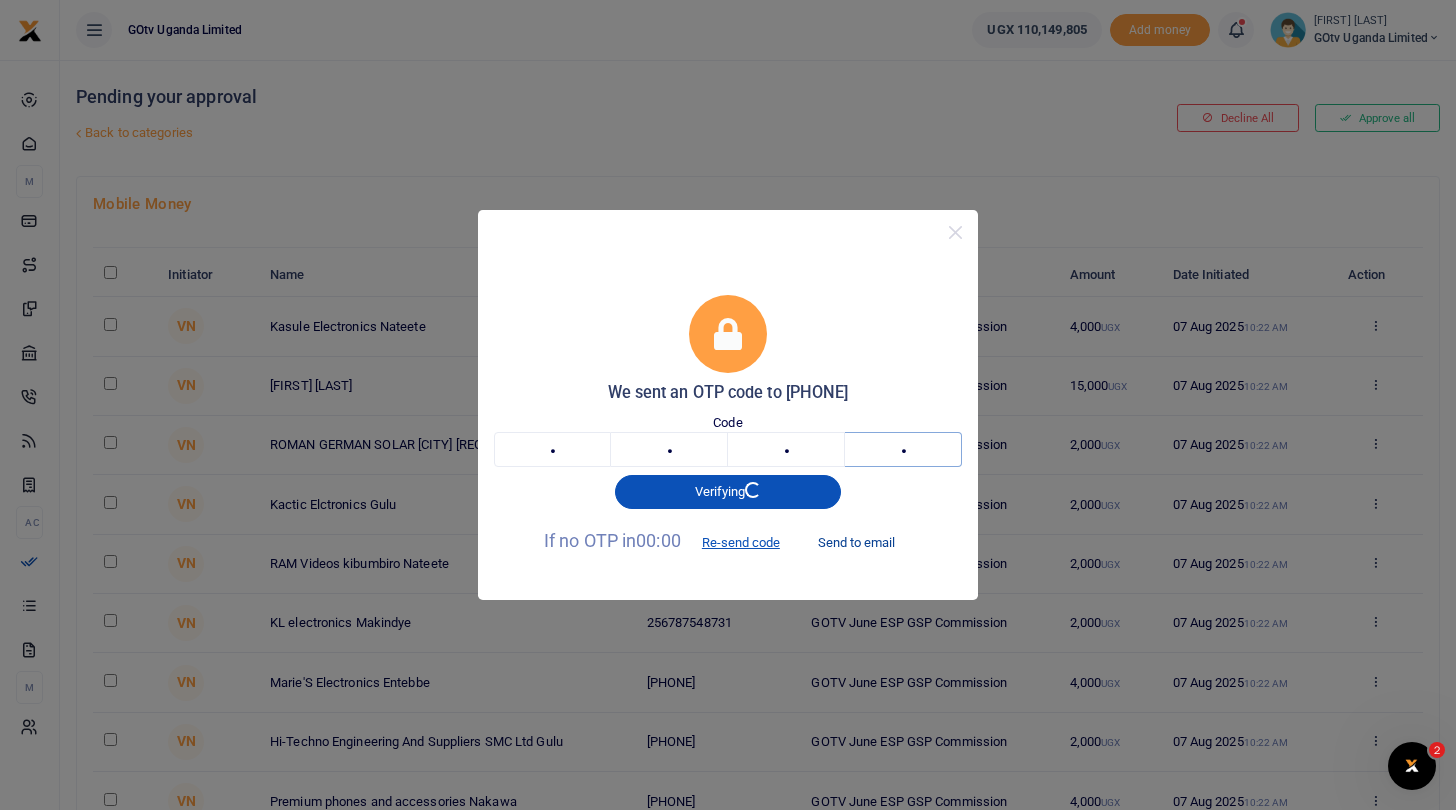 type on "2" 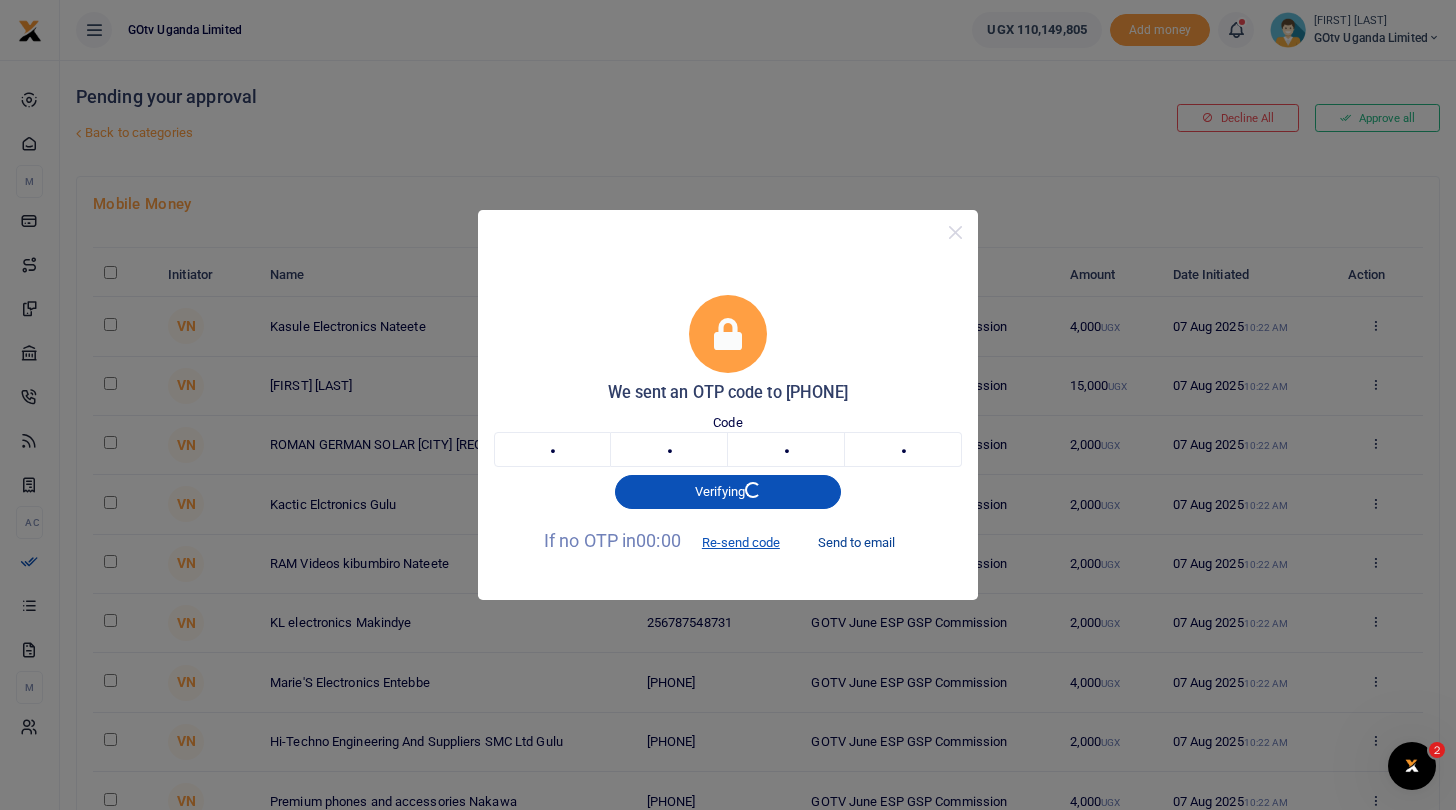 click on "Send to email" at bounding box center (856, 542) 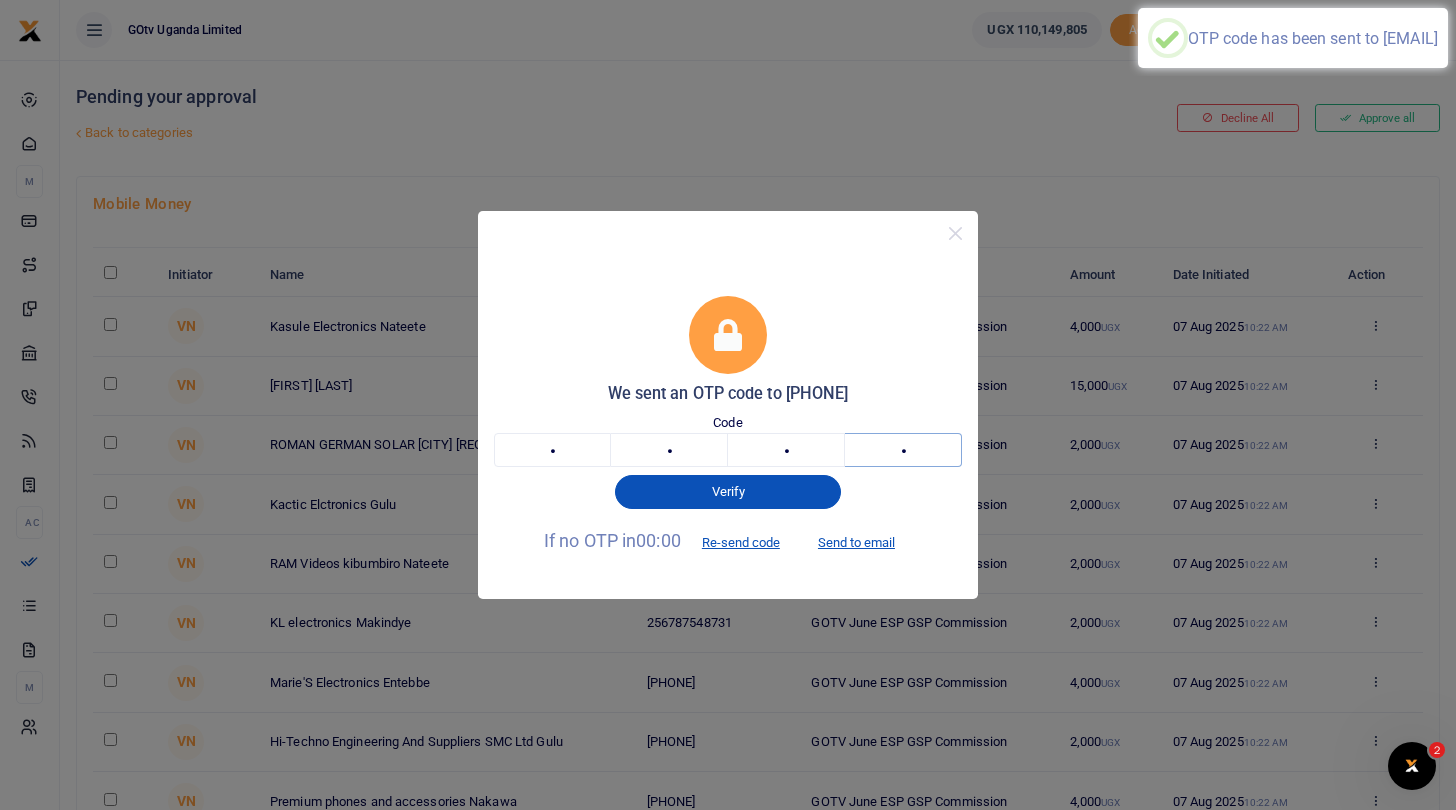 click on "2" at bounding box center [903, 450] 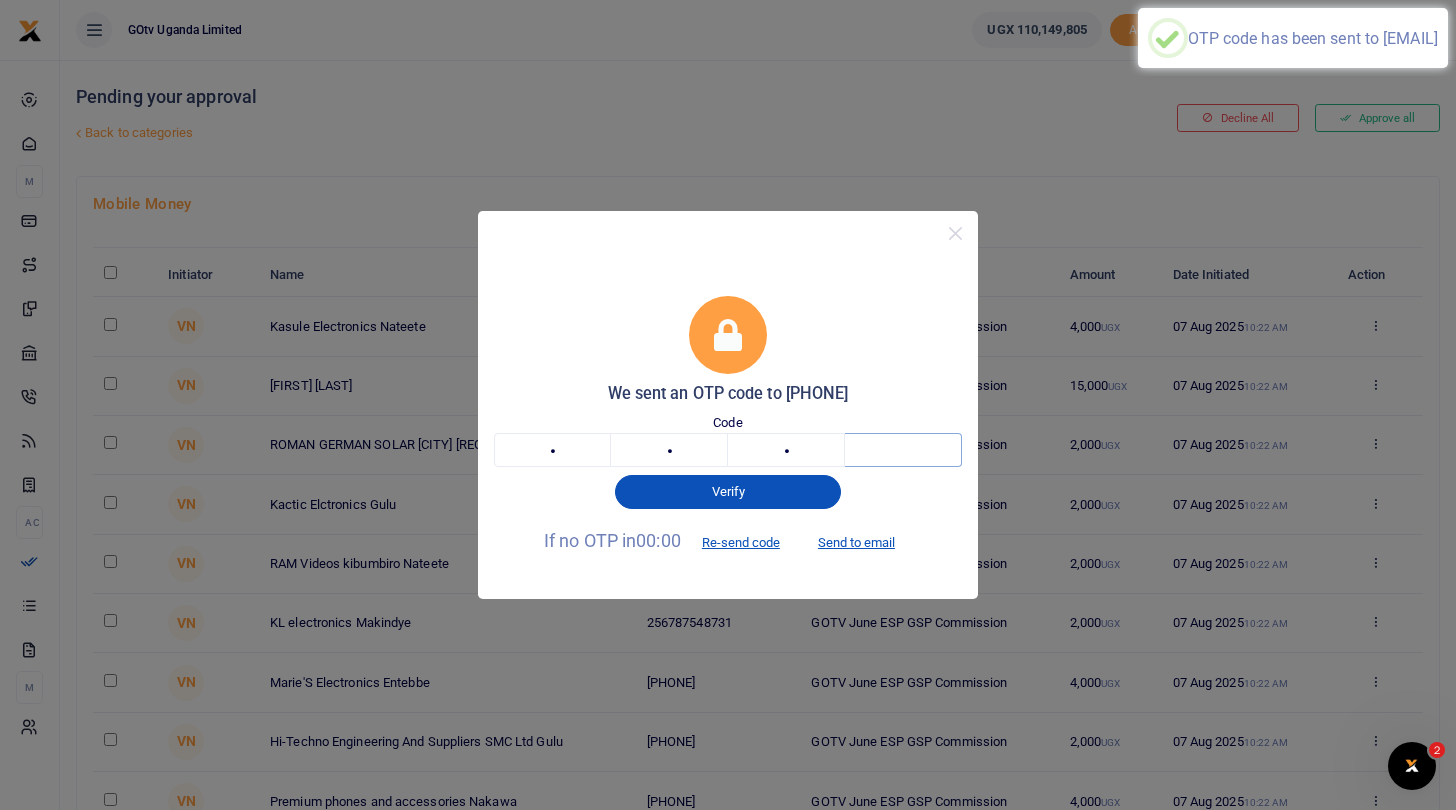 type 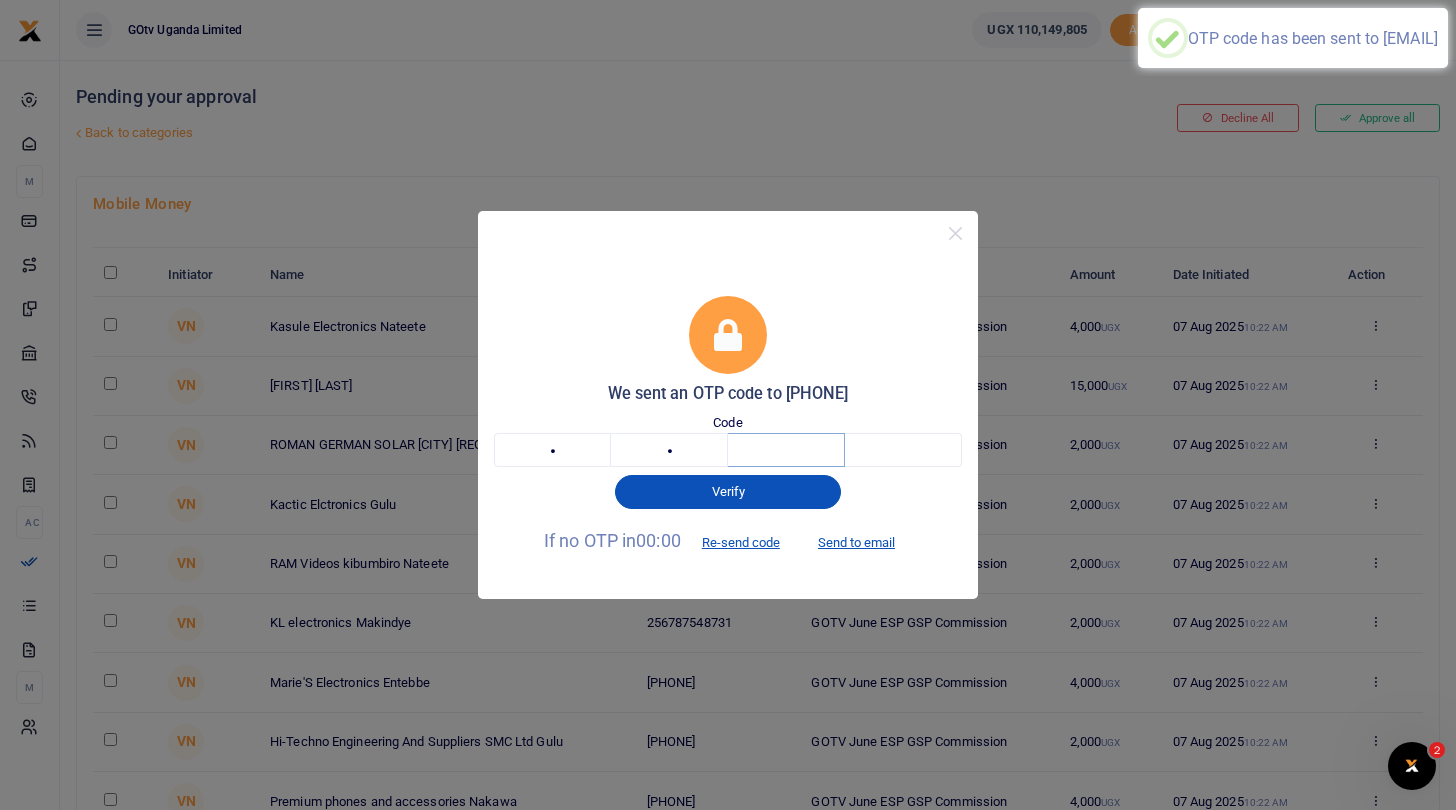type 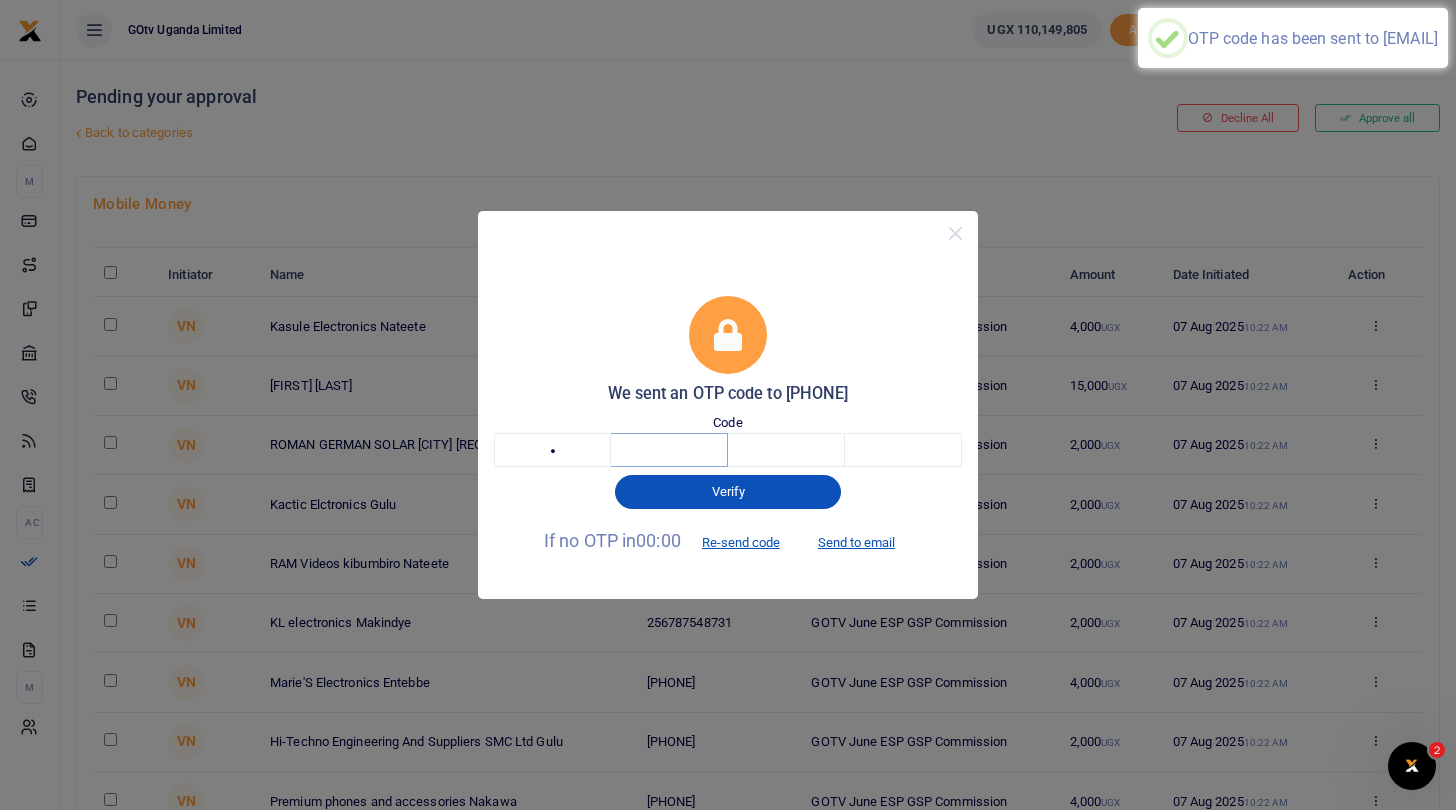 type 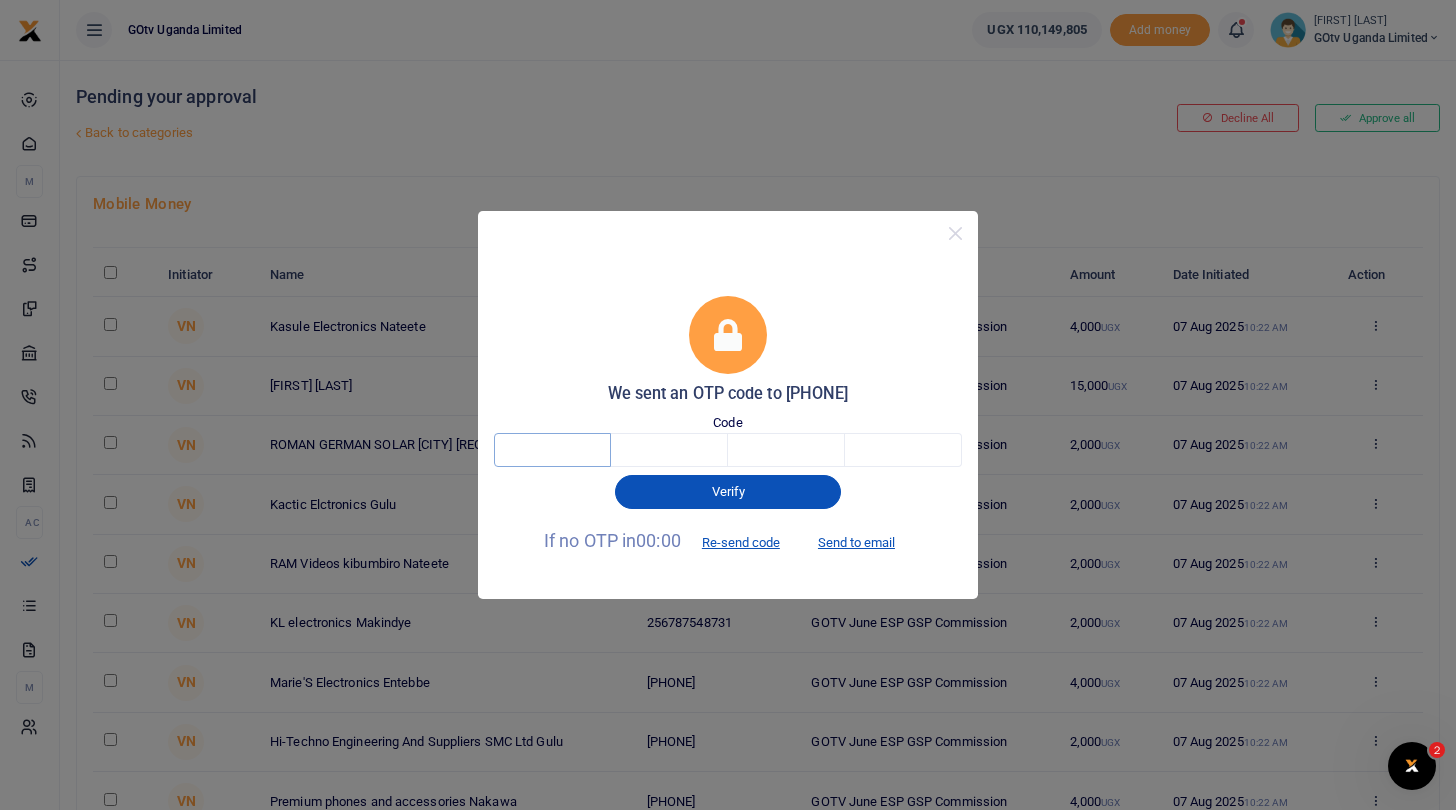 type on "9" 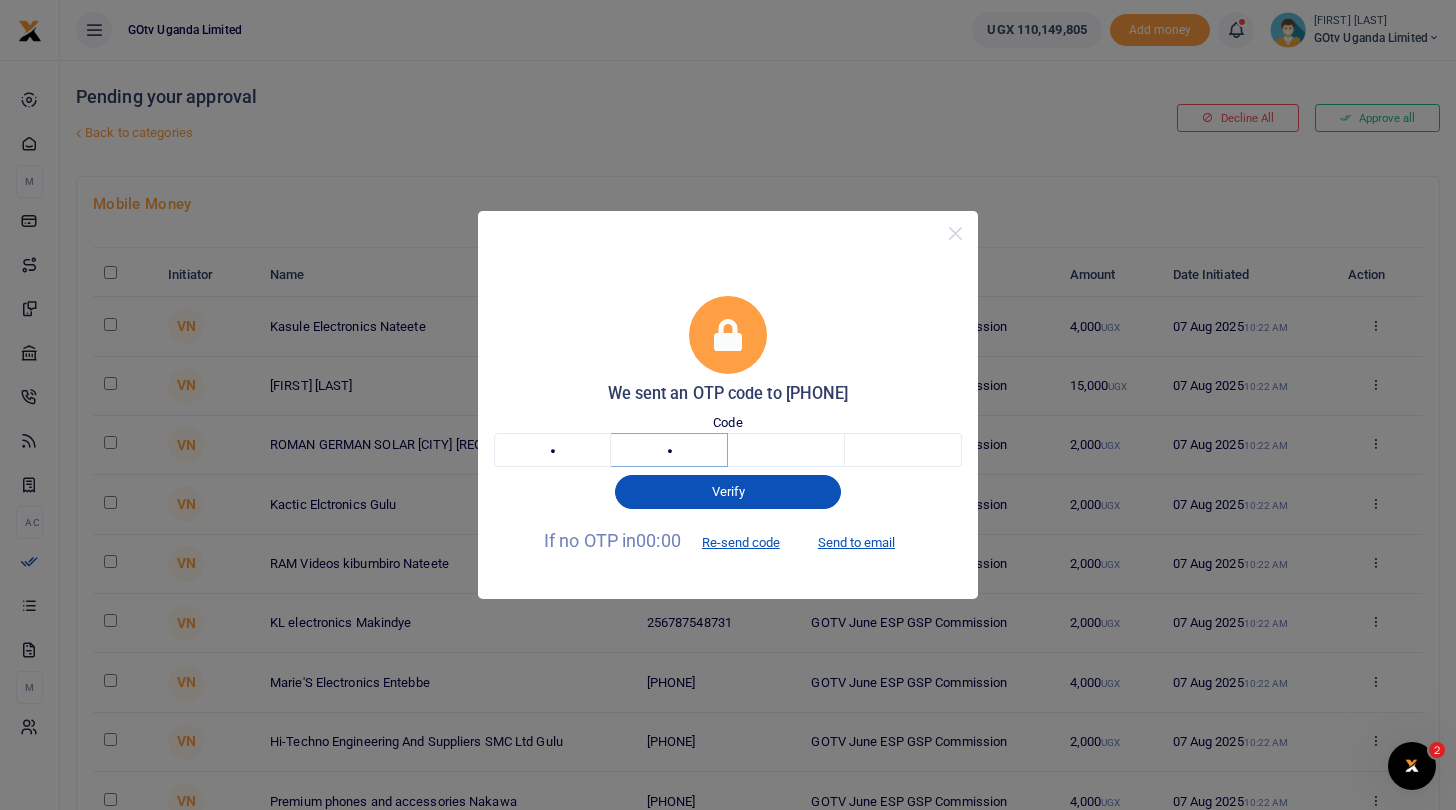 type on "5" 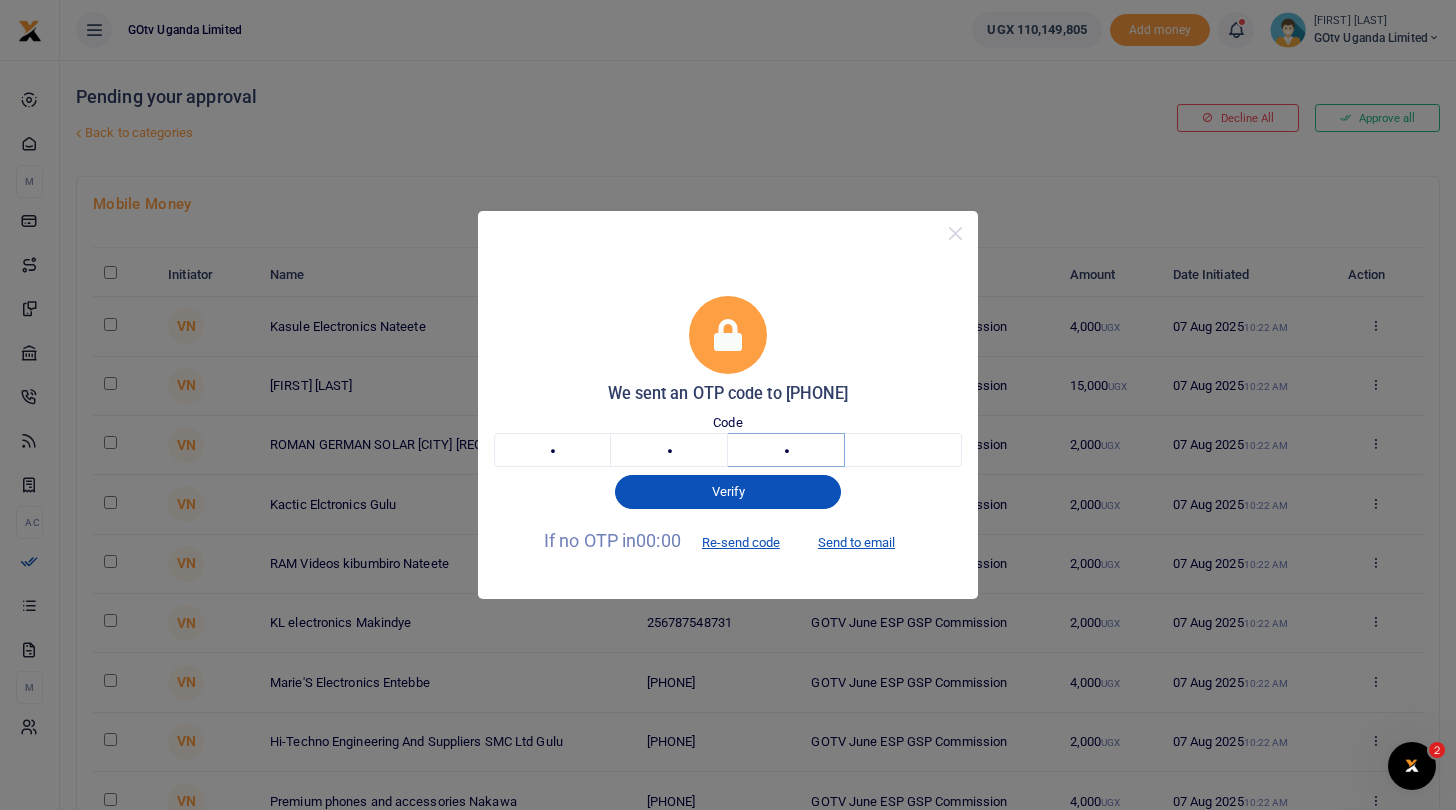 type on "5" 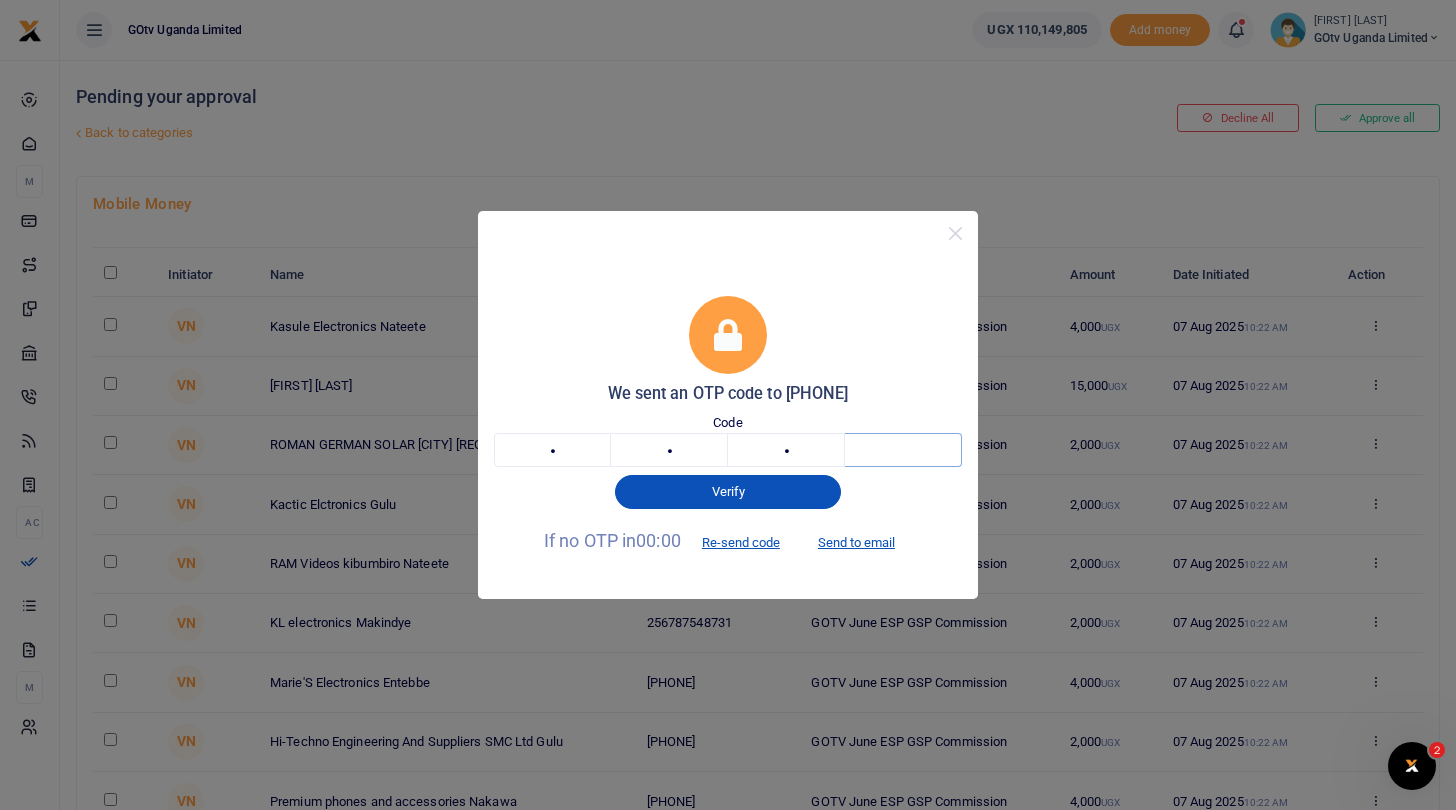 type on "2" 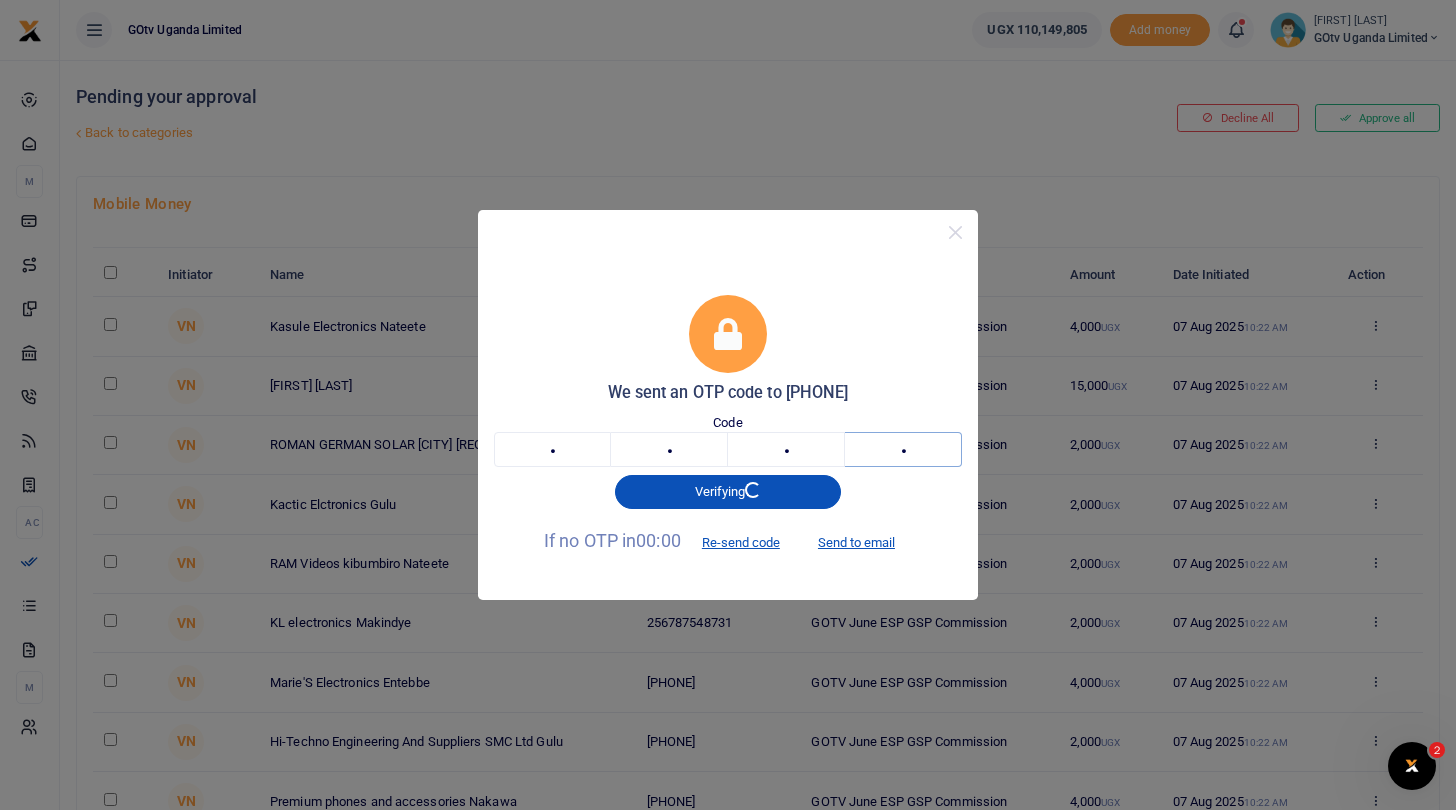 click on "2" at bounding box center [903, 449] 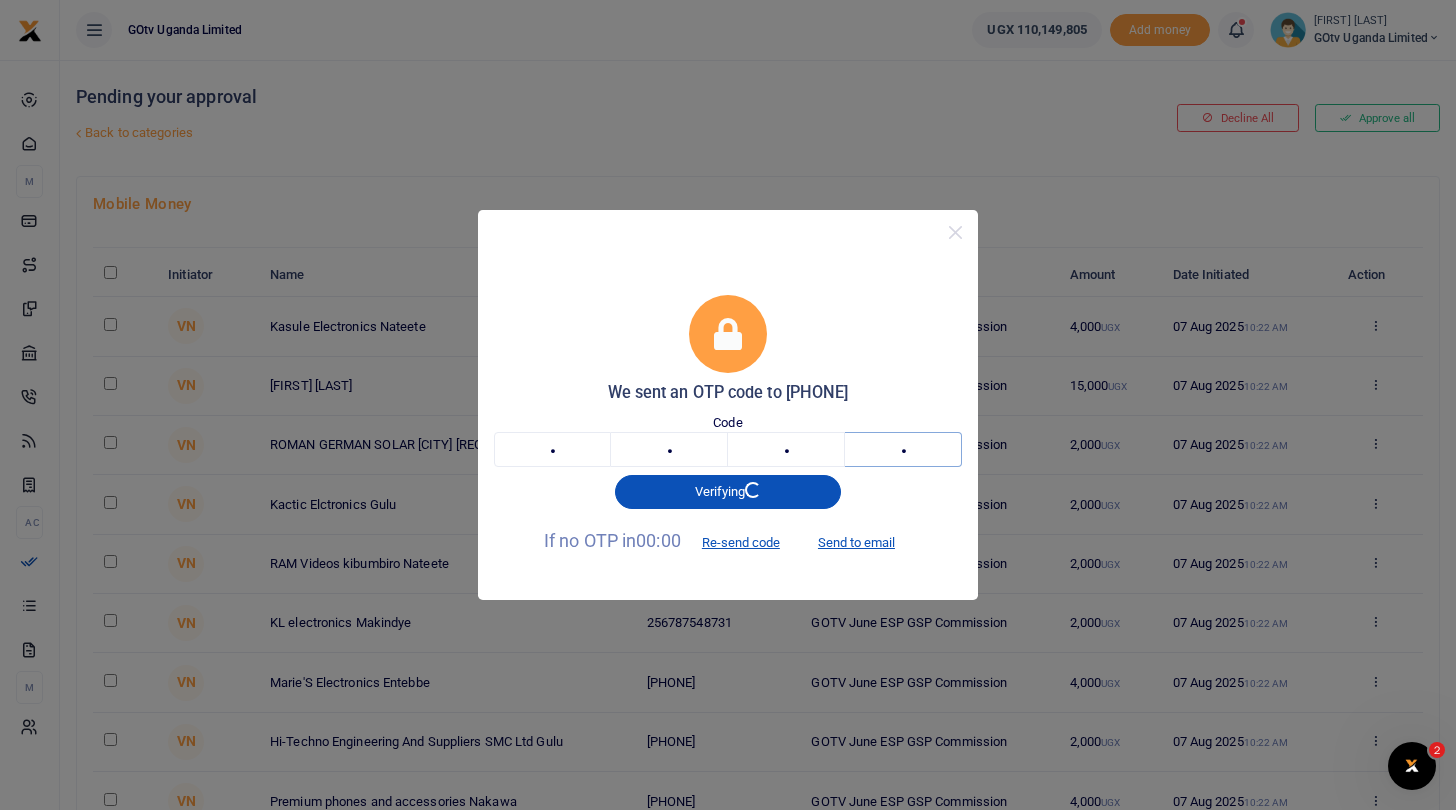 type 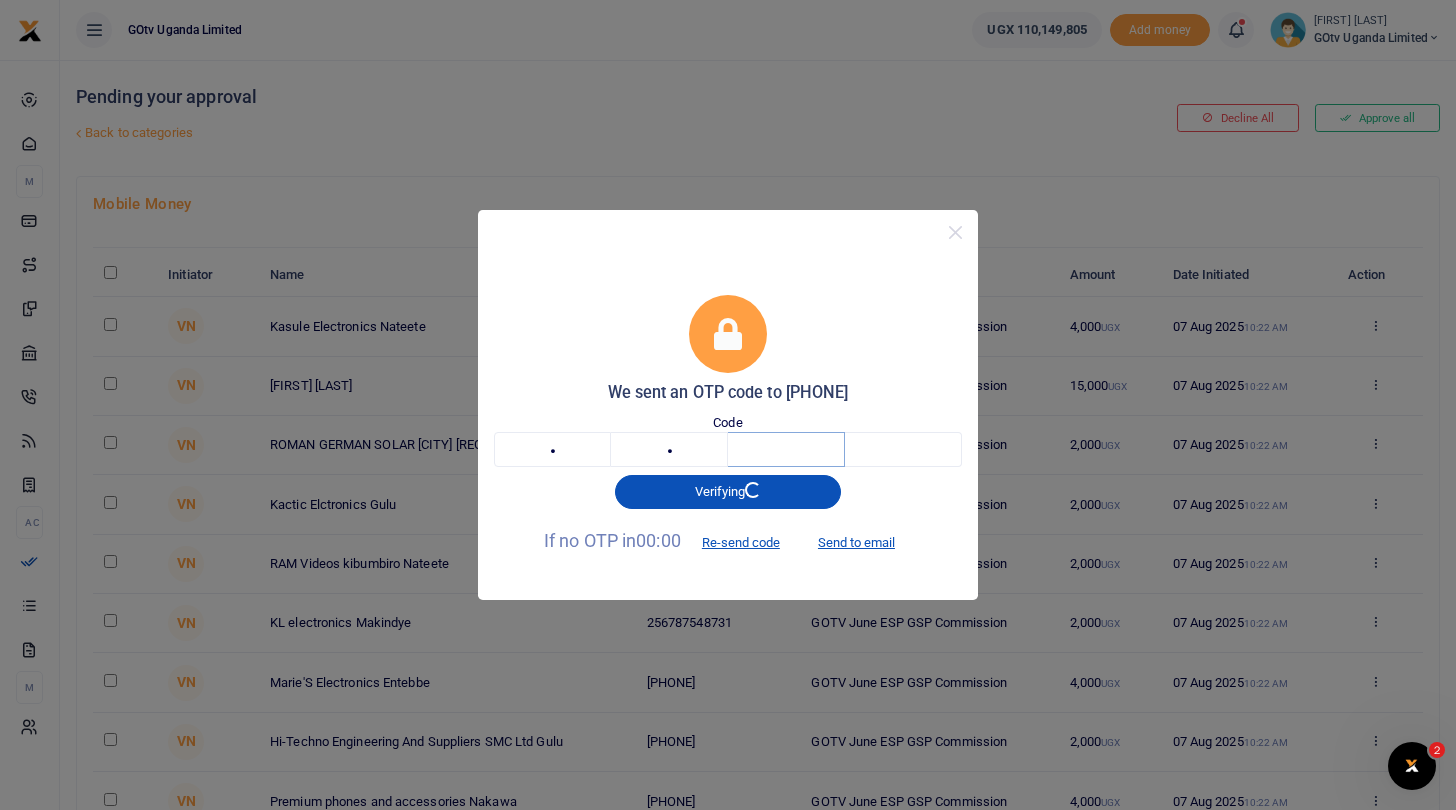 type 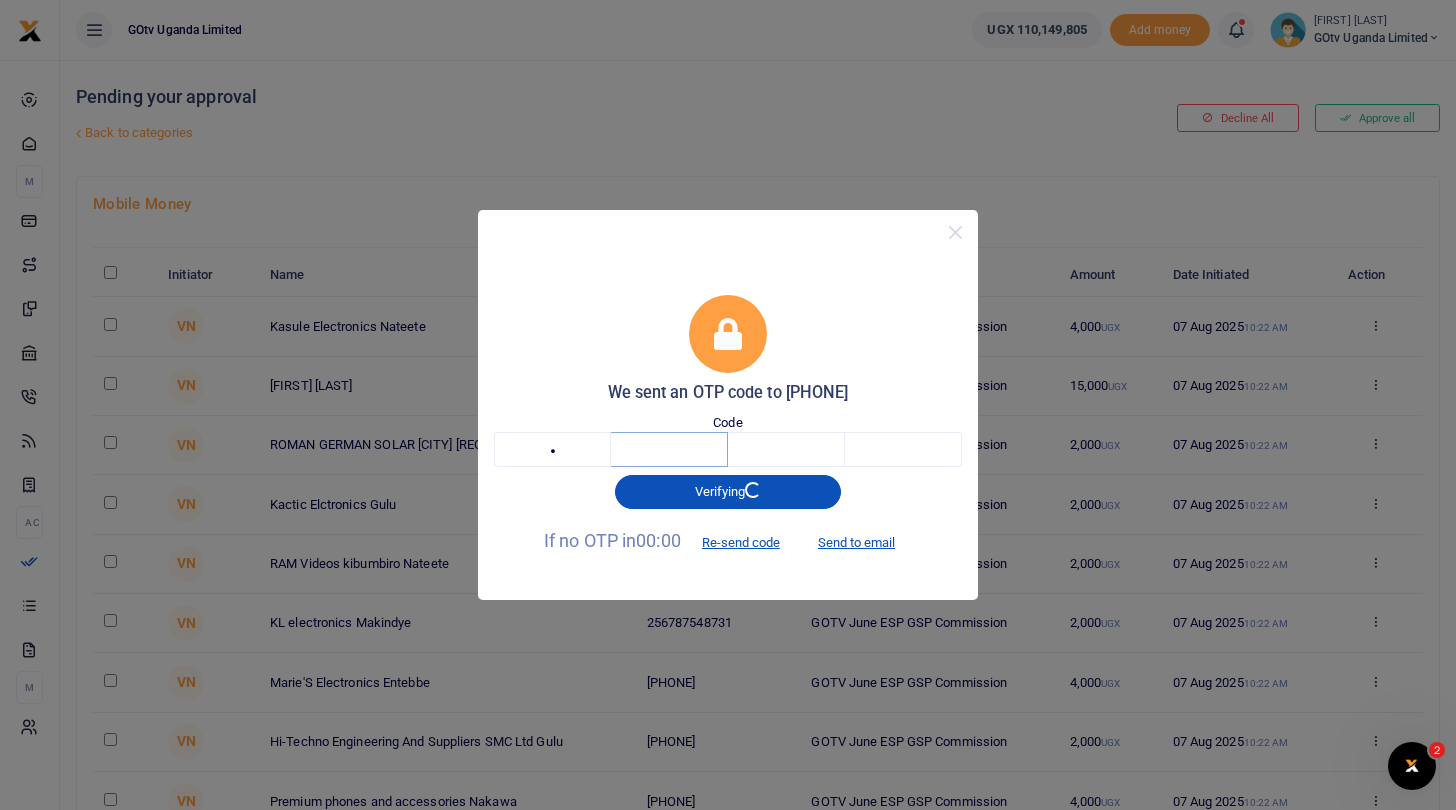 type 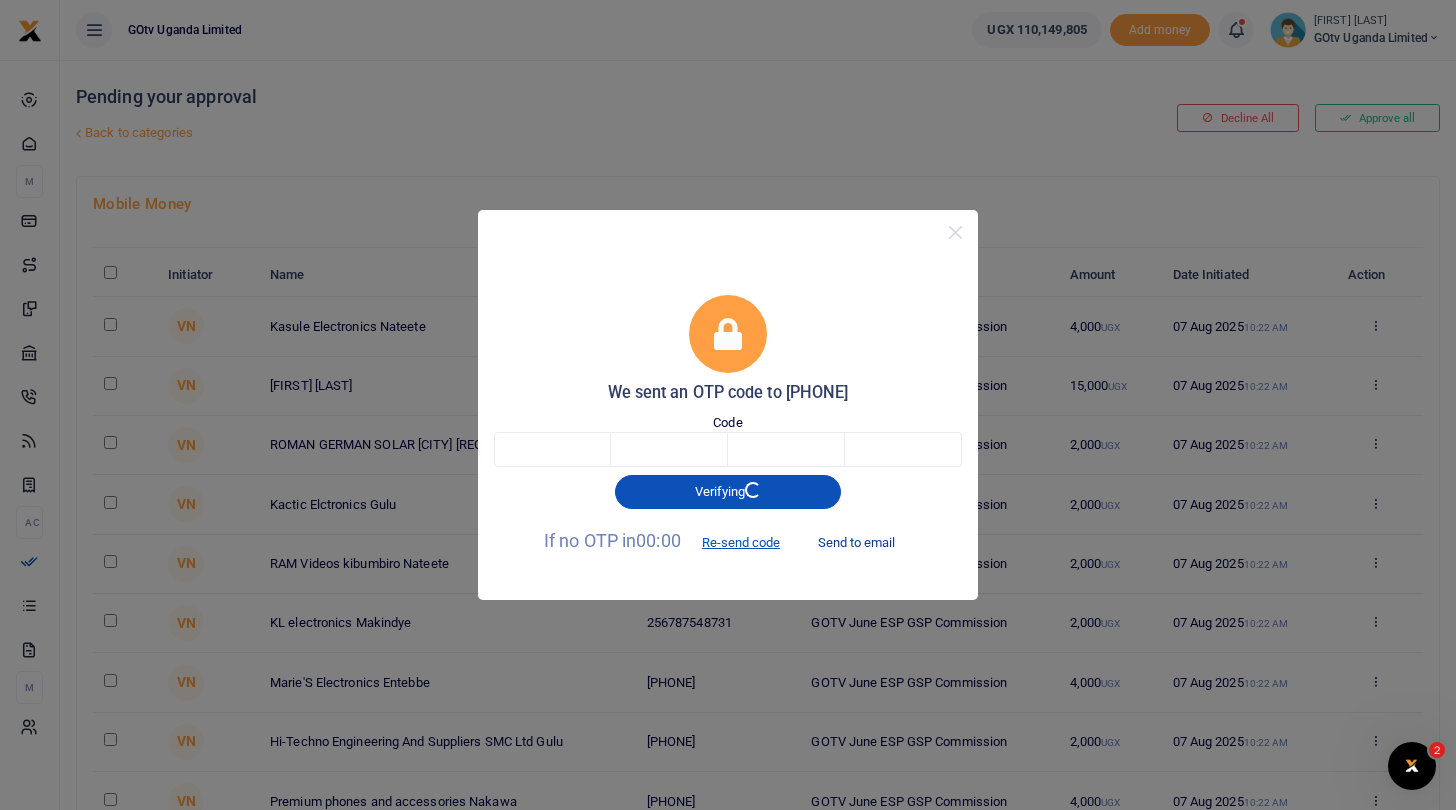 click on "Send to email" at bounding box center (856, 542) 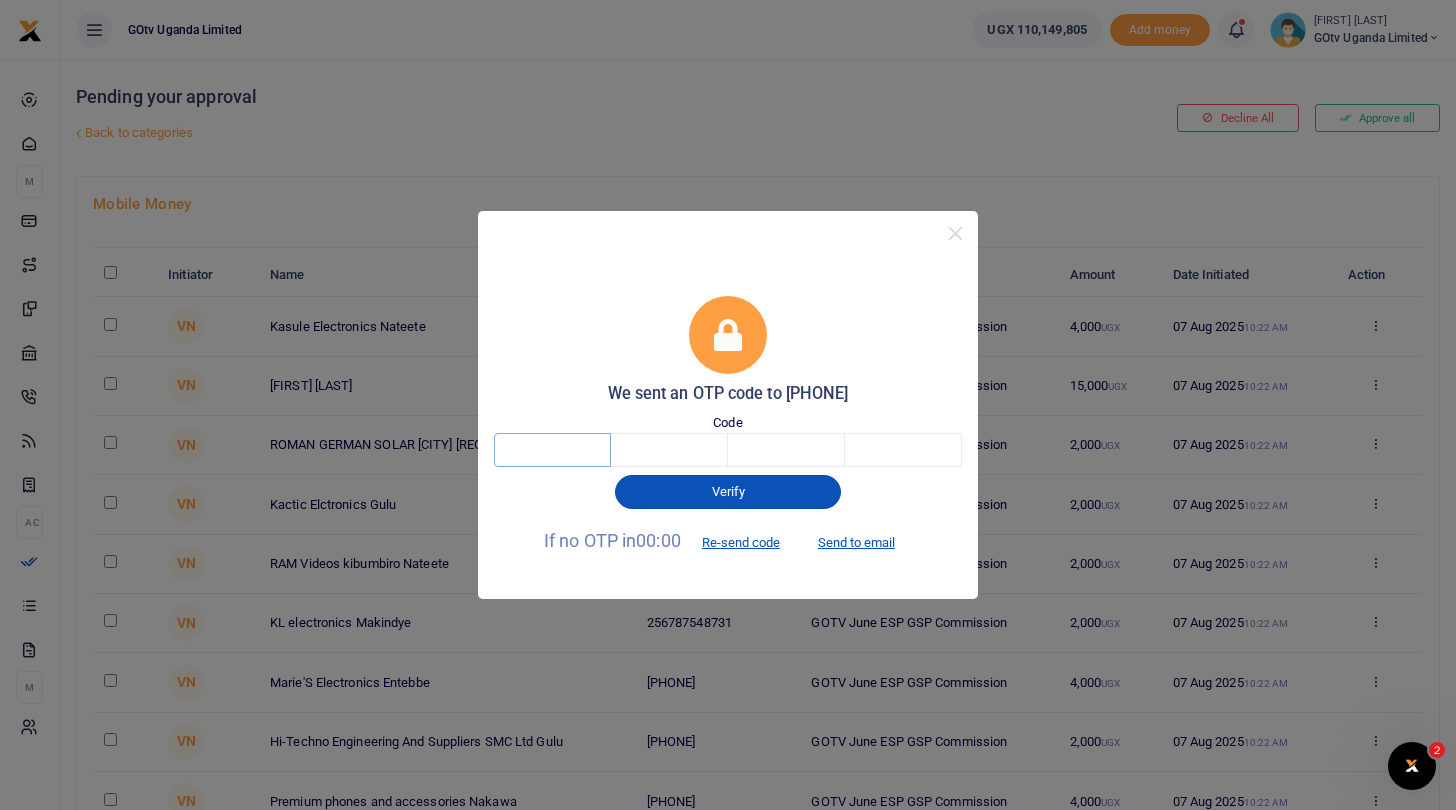 click at bounding box center [552, 450] 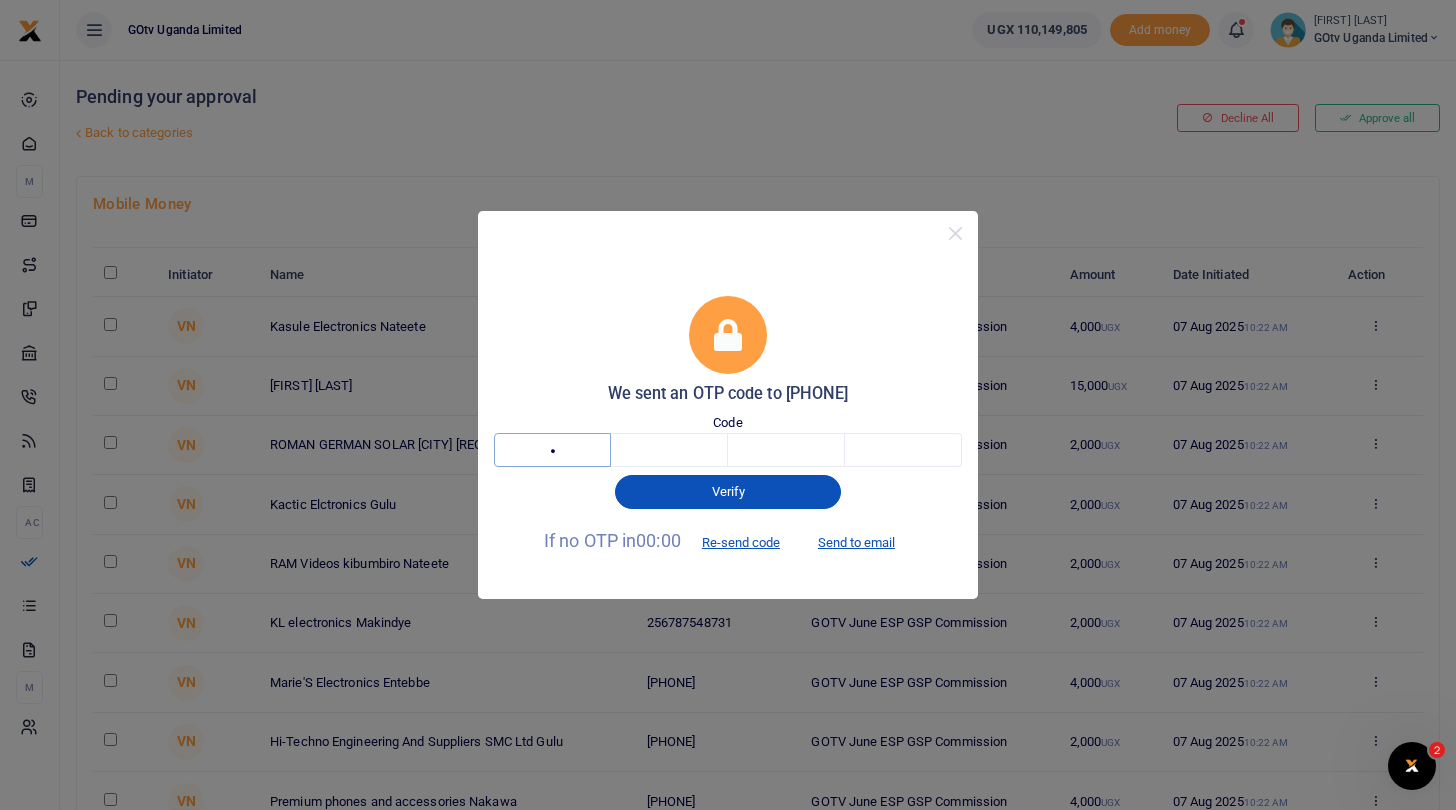 type on "3" 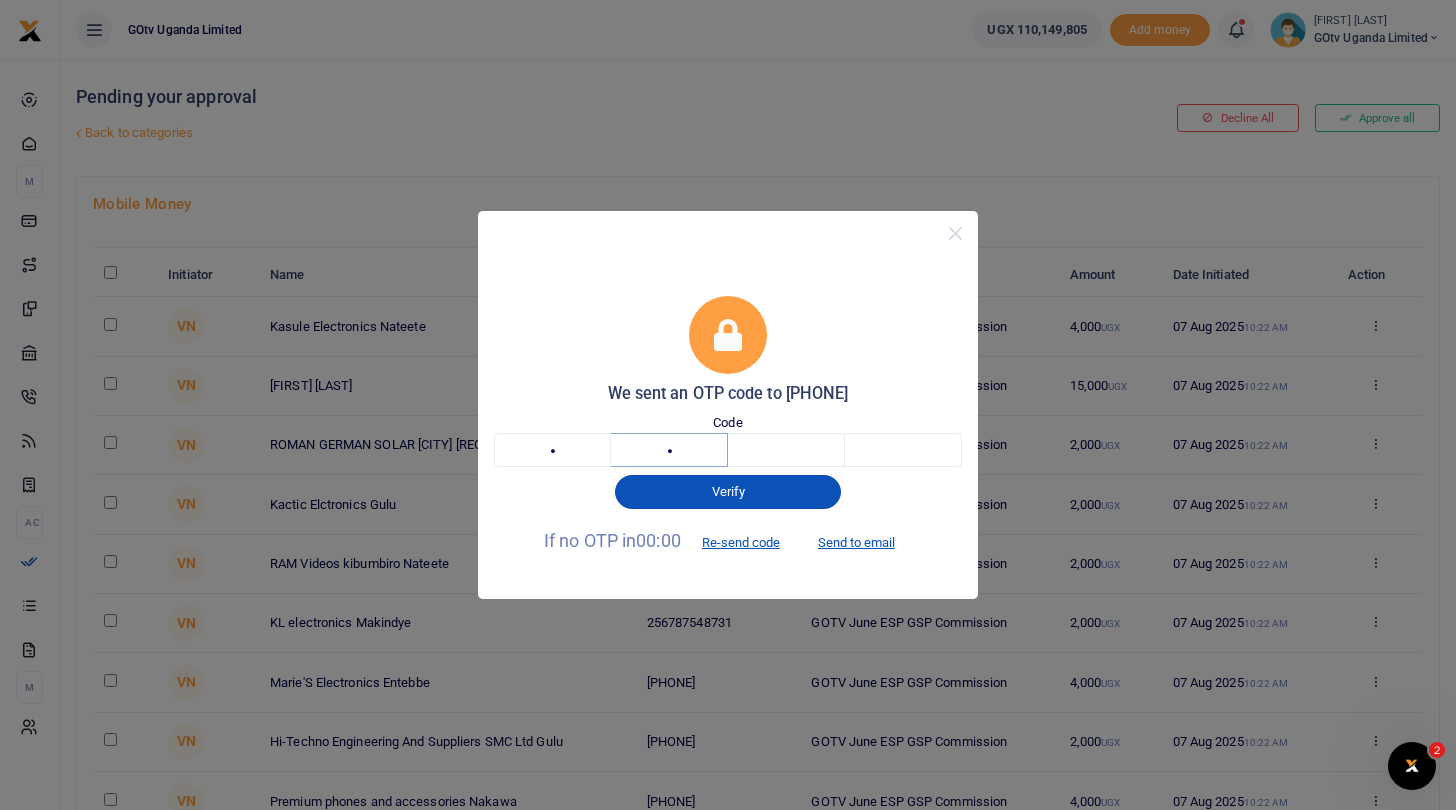 type on "3" 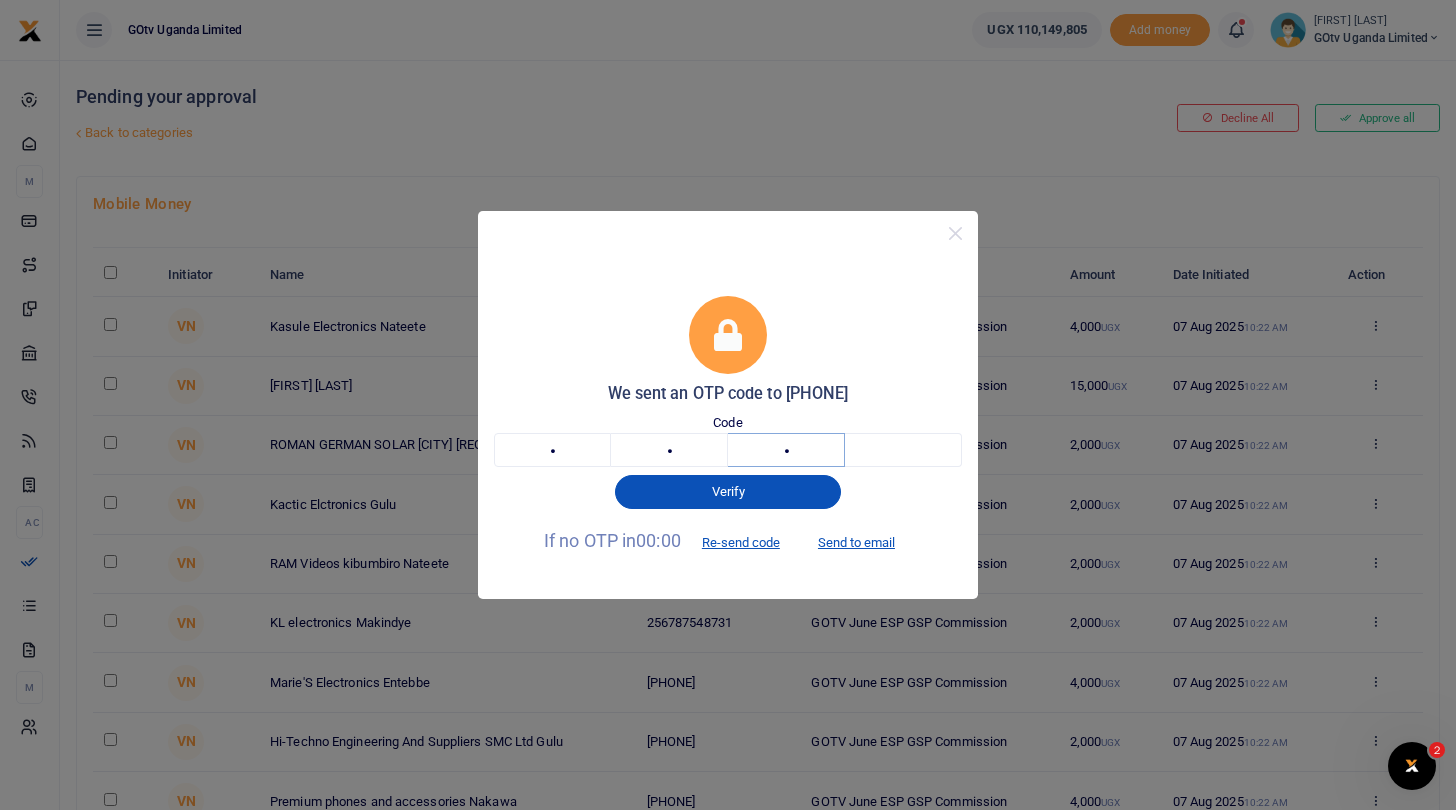 type on "8" 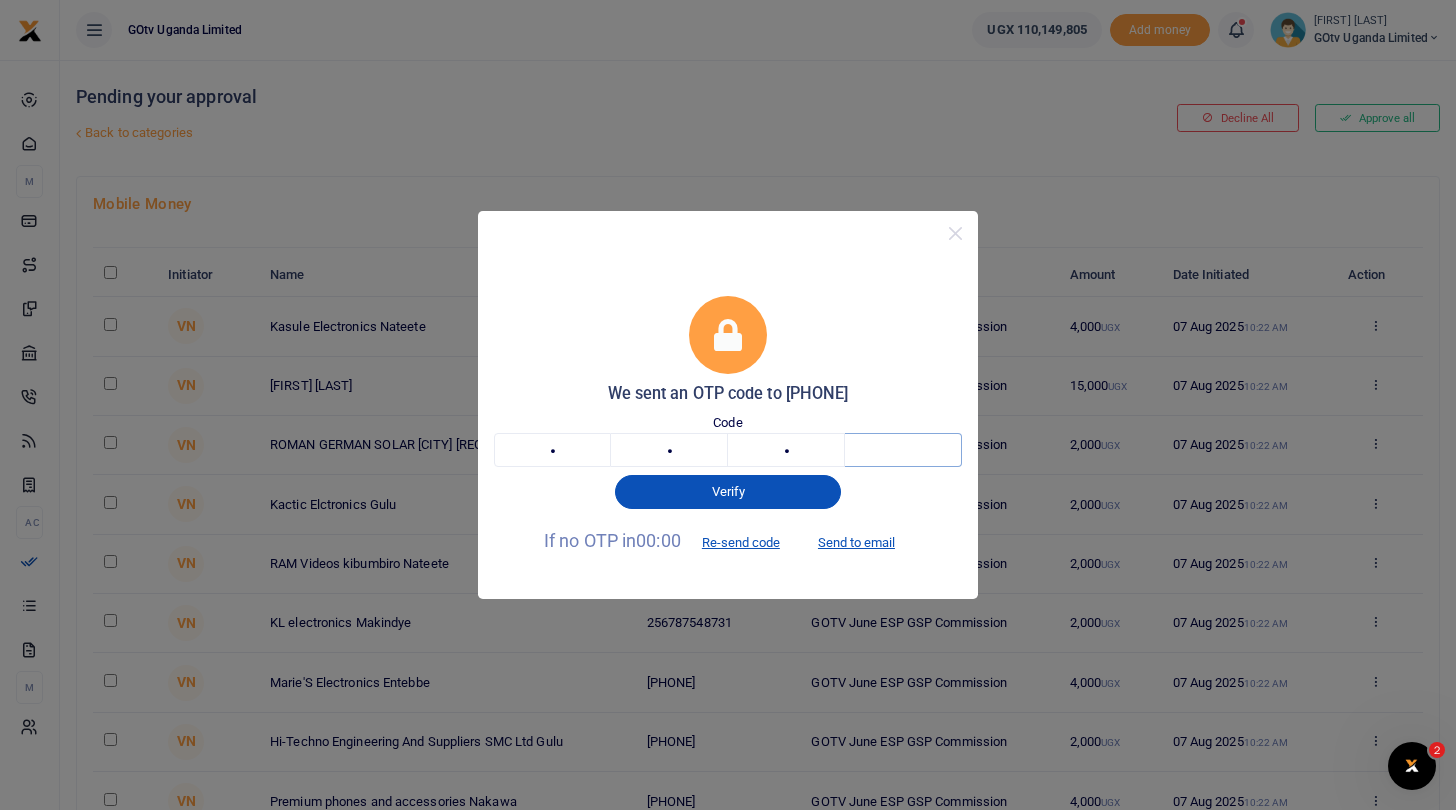 type on "1" 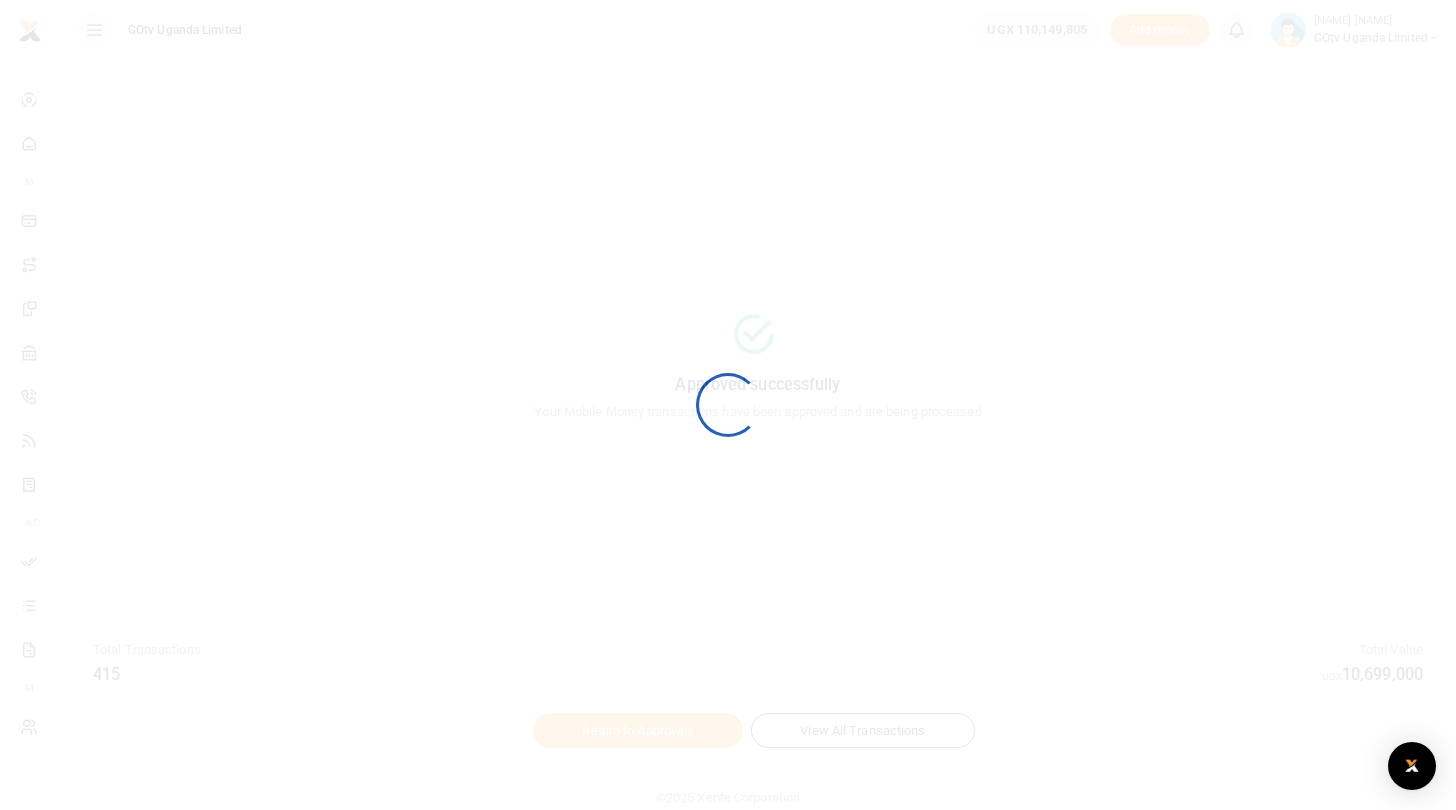 scroll, scrollTop: 0, scrollLeft: 0, axis: both 